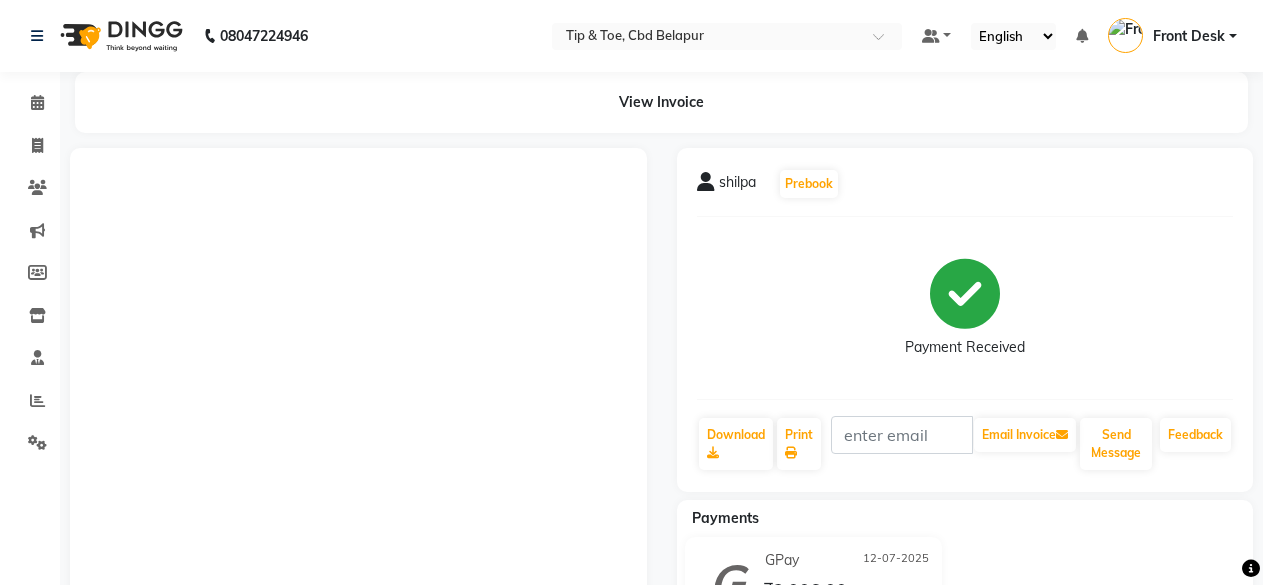 scroll, scrollTop: 0, scrollLeft: 0, axis: both 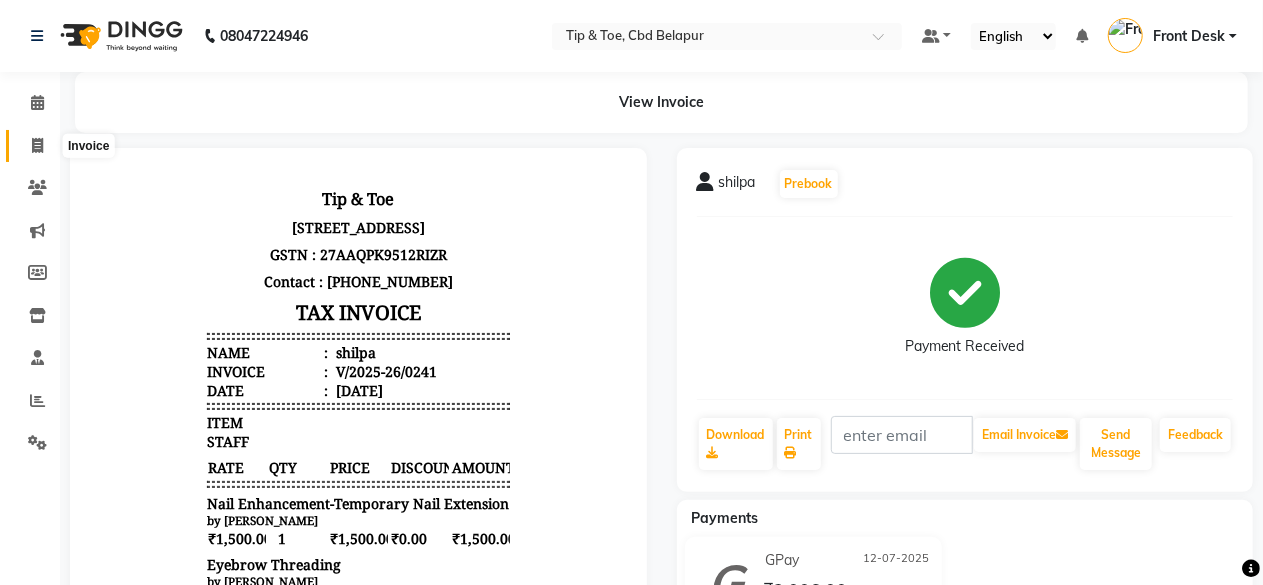 click 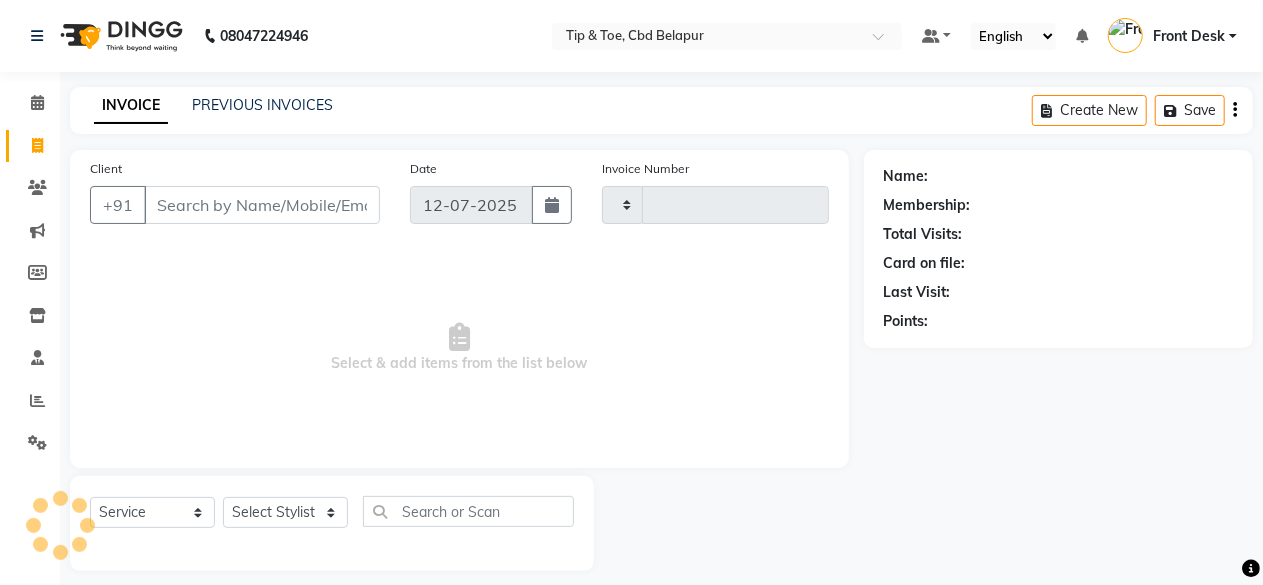 type on "0242" 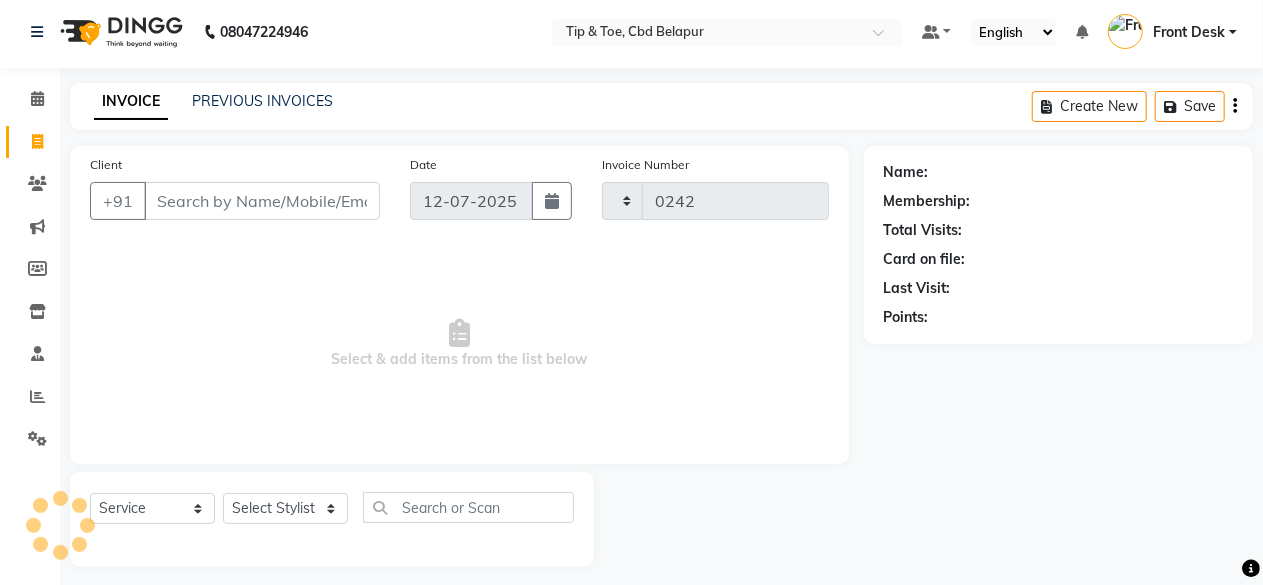 select on "5812" 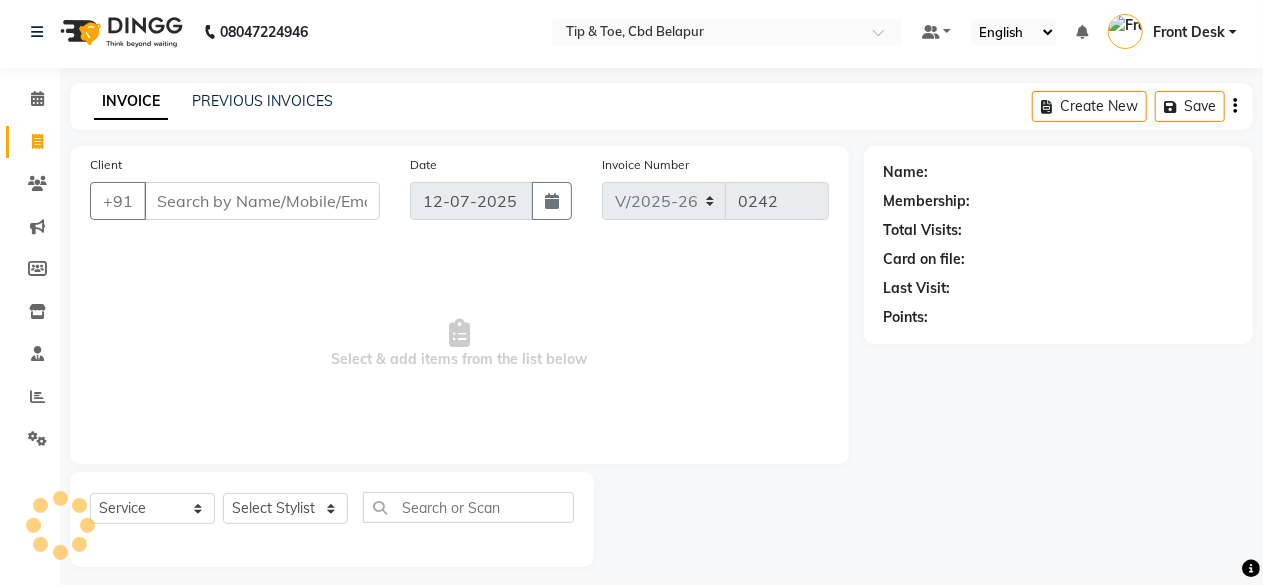 scroll, scrollTop: 15, scrollLeft: 0, axis: vertical 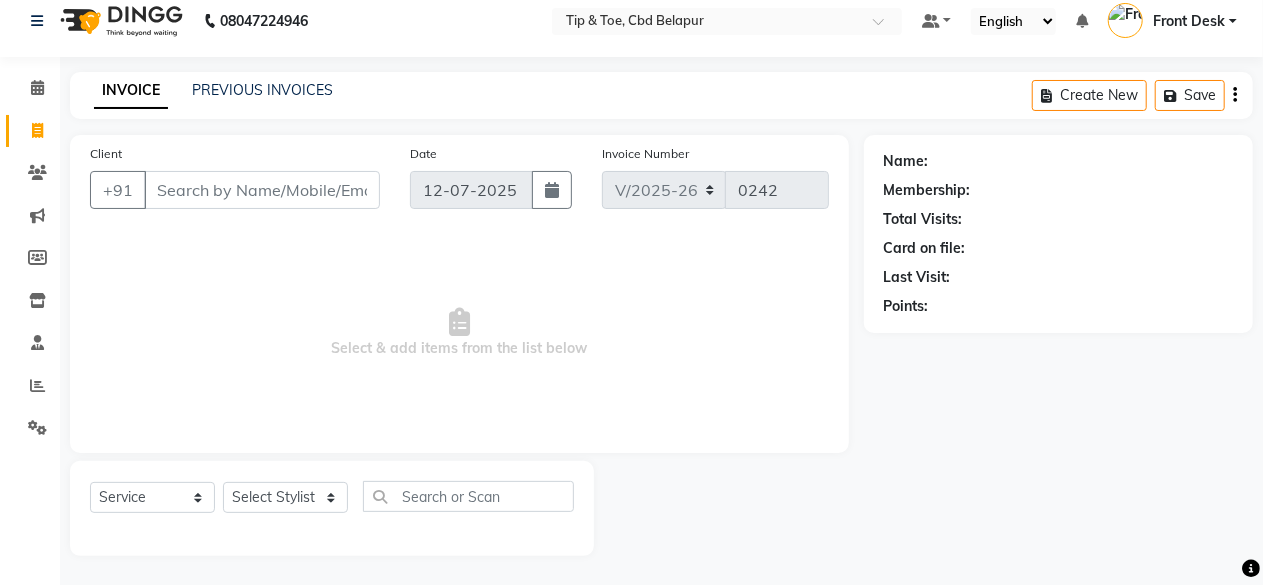 click on "Client" at bounding box center [262, 190] 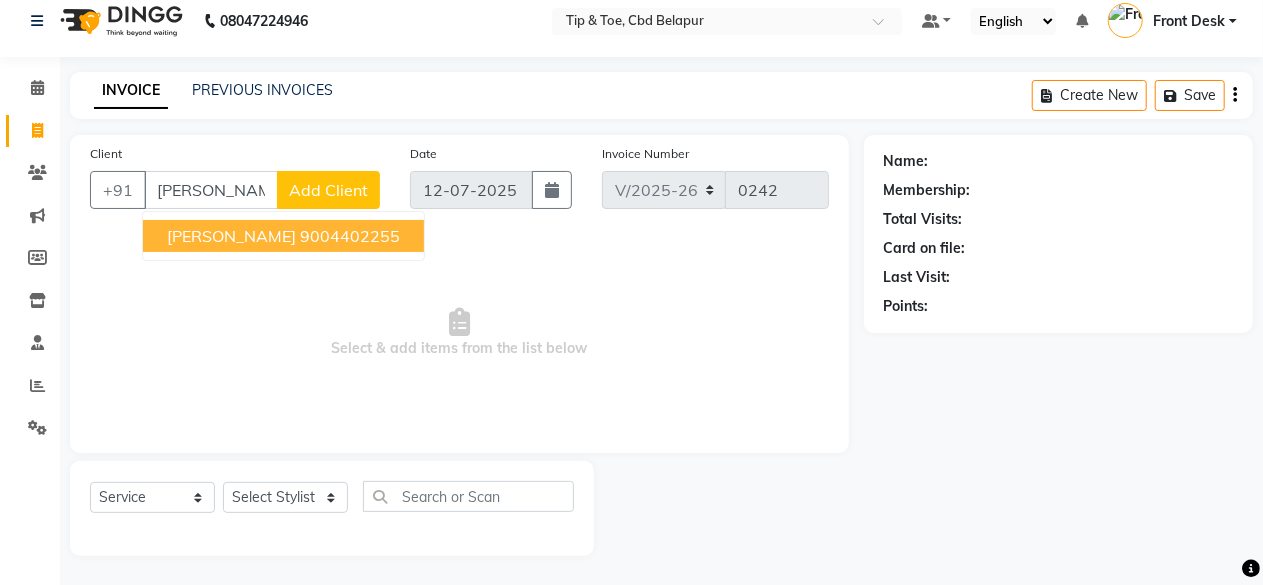 click on "[PERSON_NAME]  9004402255" at bounding box center [283, 236] 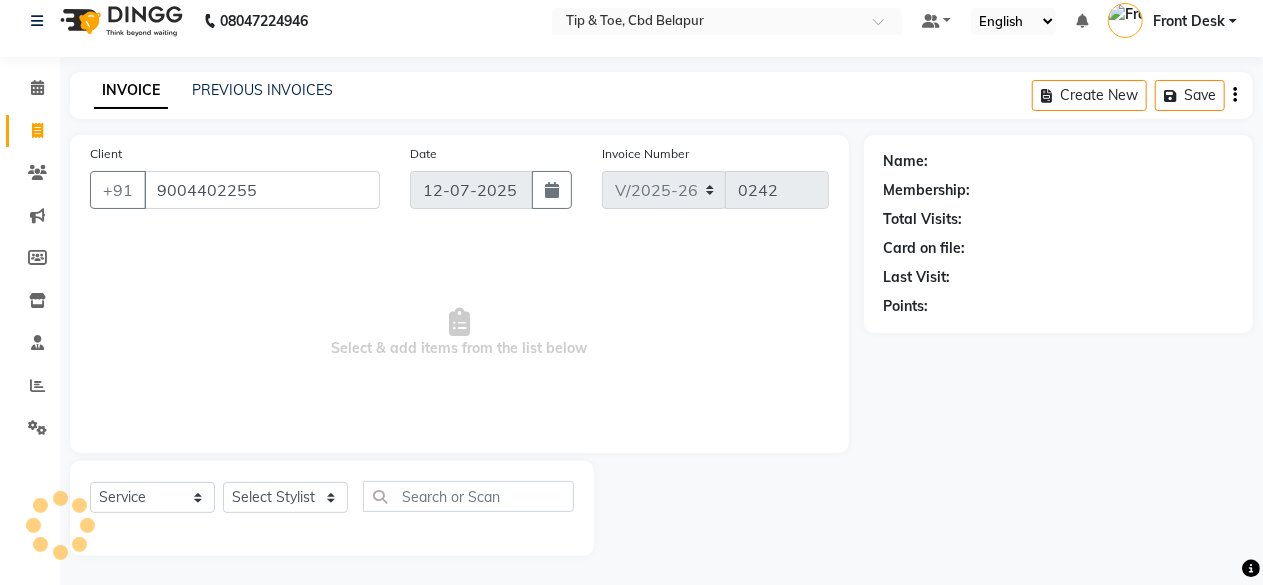 type on "9004402255" 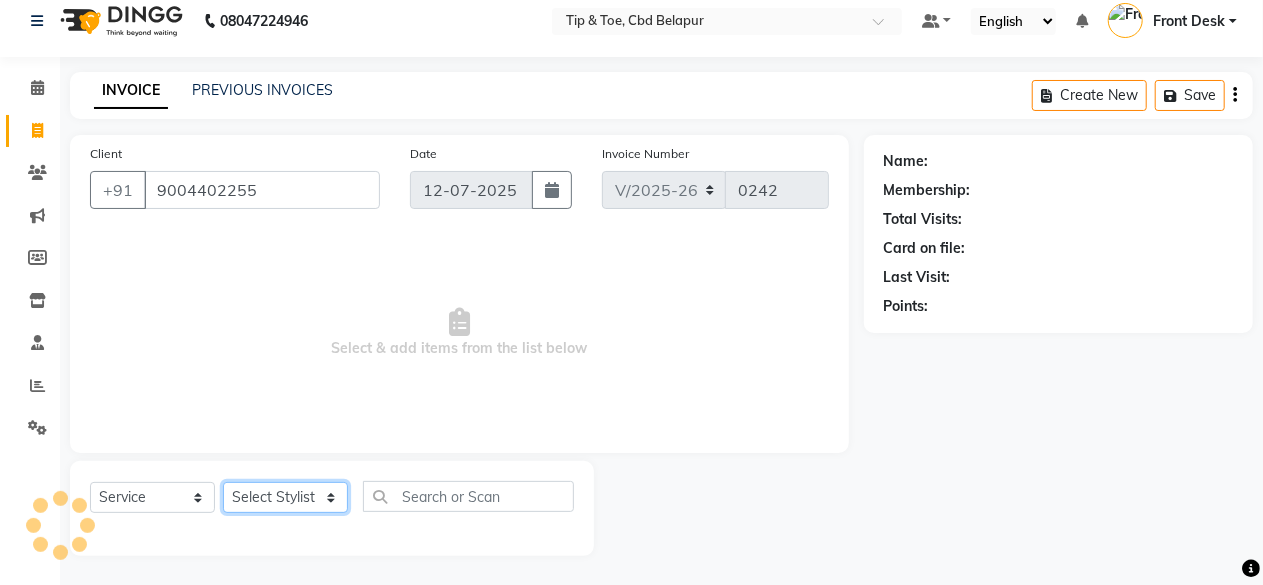 click on "Select Stylist ANVI [PERSON_NAME] Front Desk [PERSON_NAME] Pooja [PERSON_NAME] Sheetal [PERSON_NAME] Thanyuiwon Bukli. Vijay" 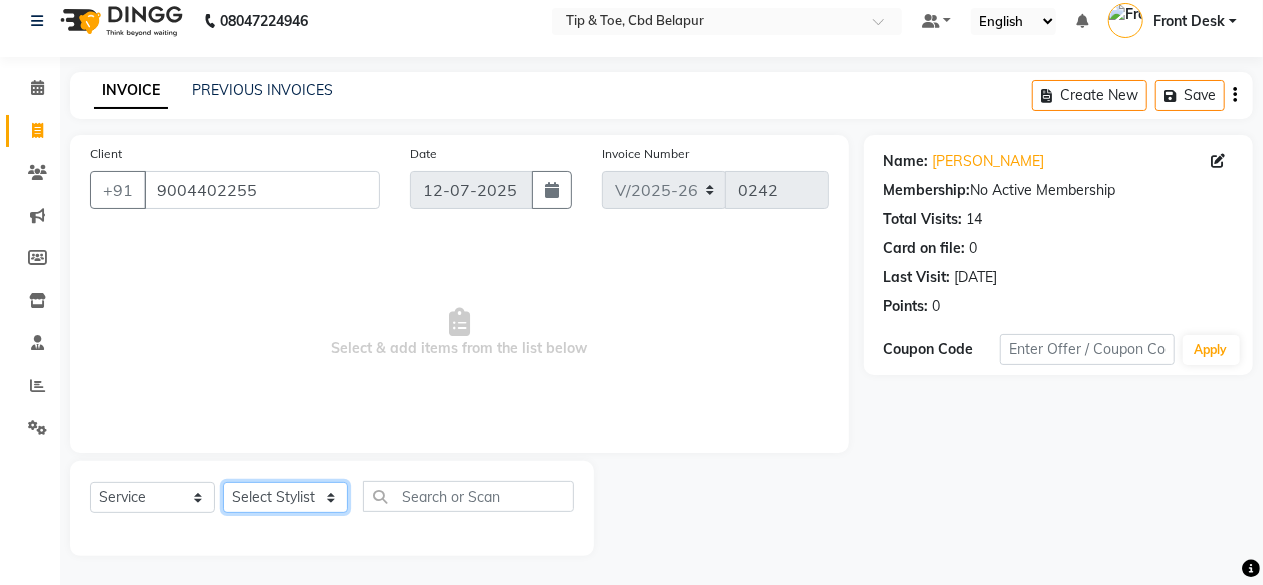 select on "40373" 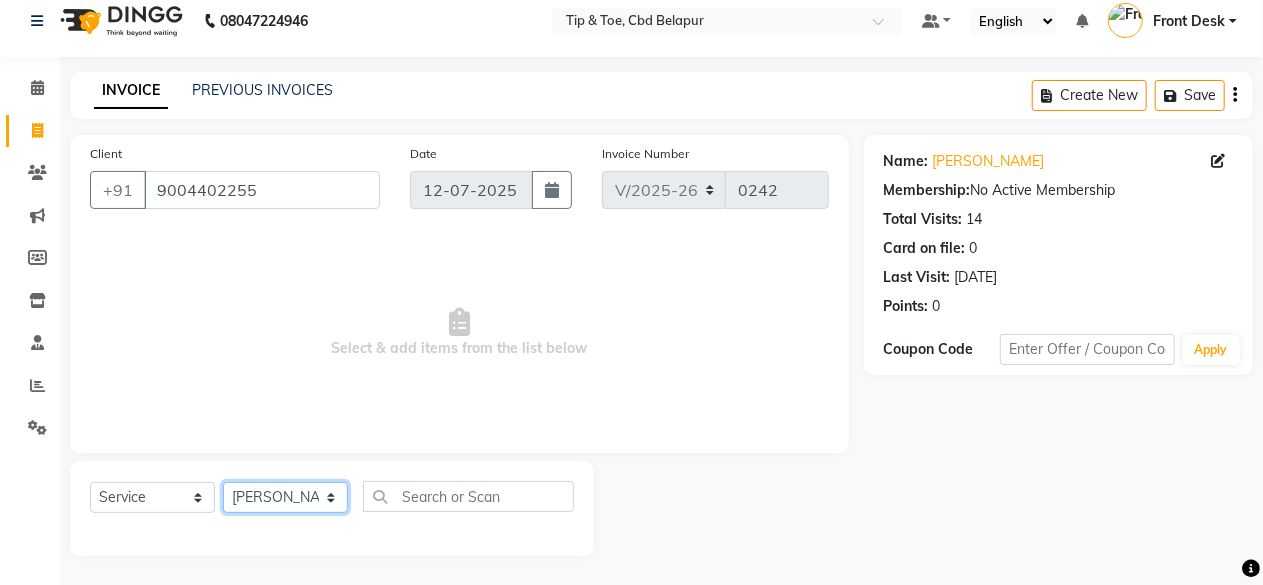 click on "Select Stylist ANVI [PERSON_NAME] Front Desk [PERSON_NAME] Pooja [PERSON_NAME] Sheetal [PERSON_NAME] Thanyuiwon Bukli. Vijay" 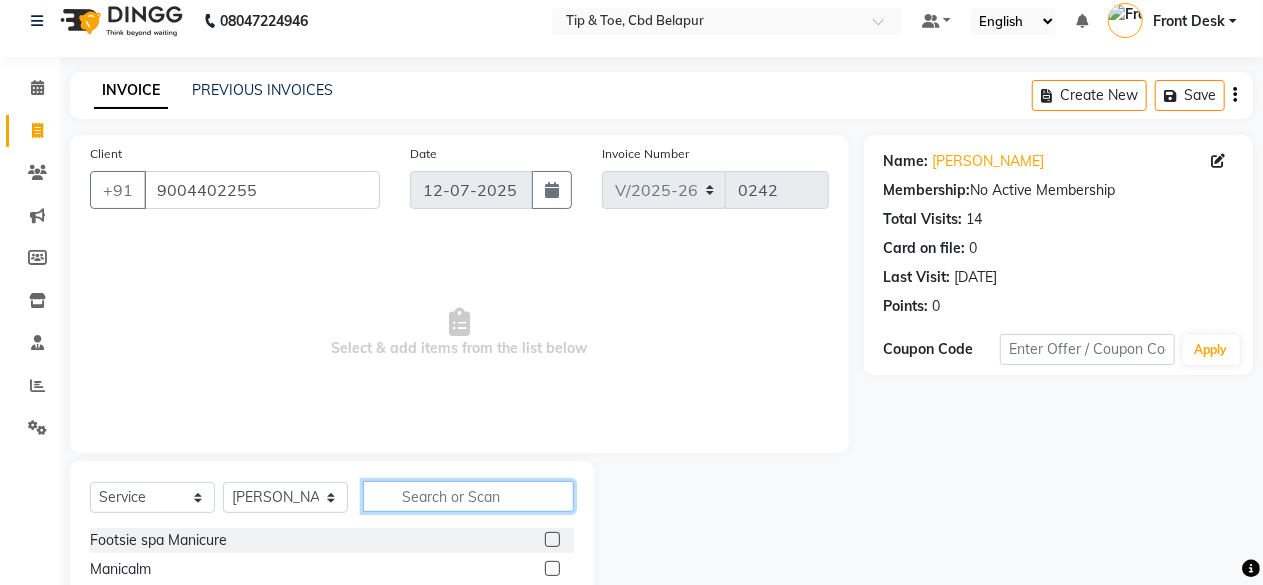 click 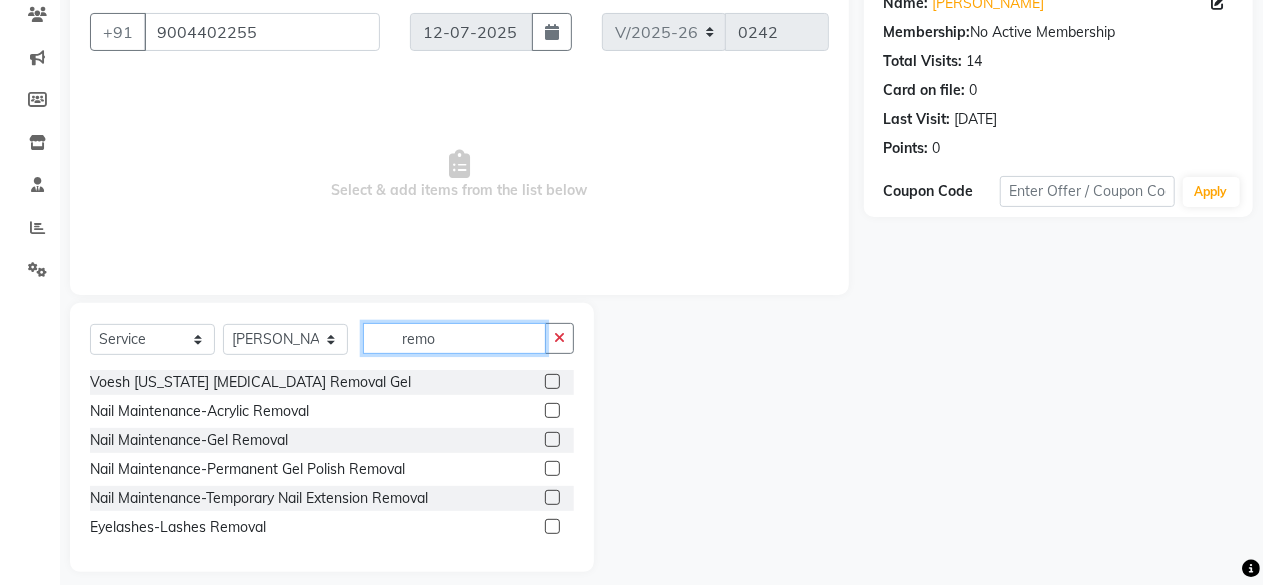 scroll, scrollTop: 175, scrollLeft: 0, axis: vertical 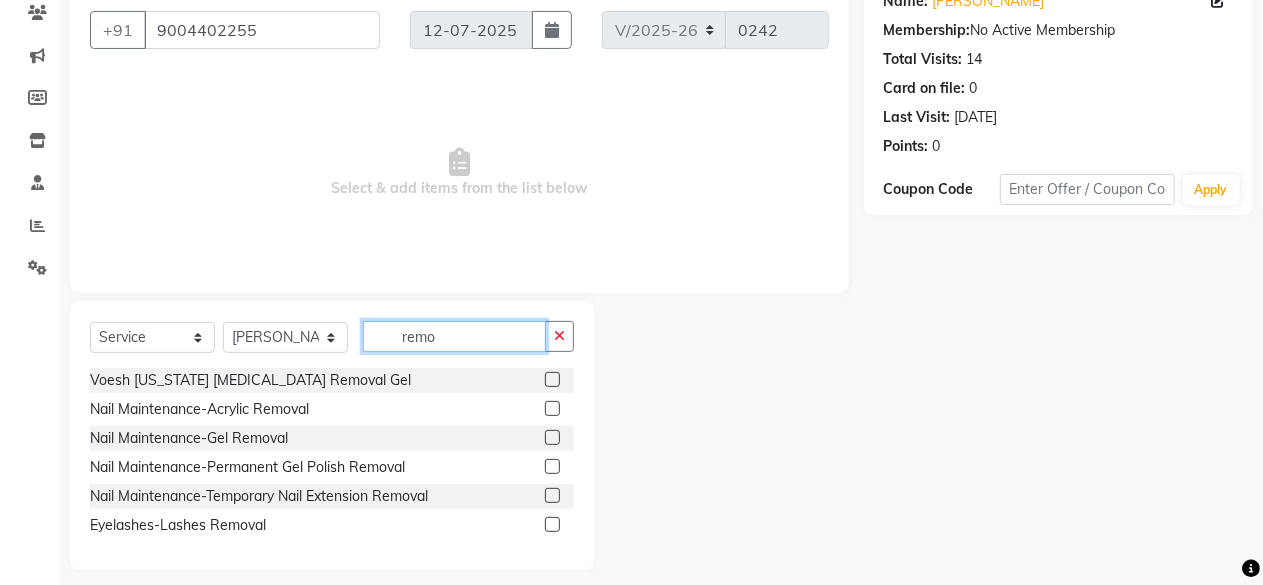 type on "remo" 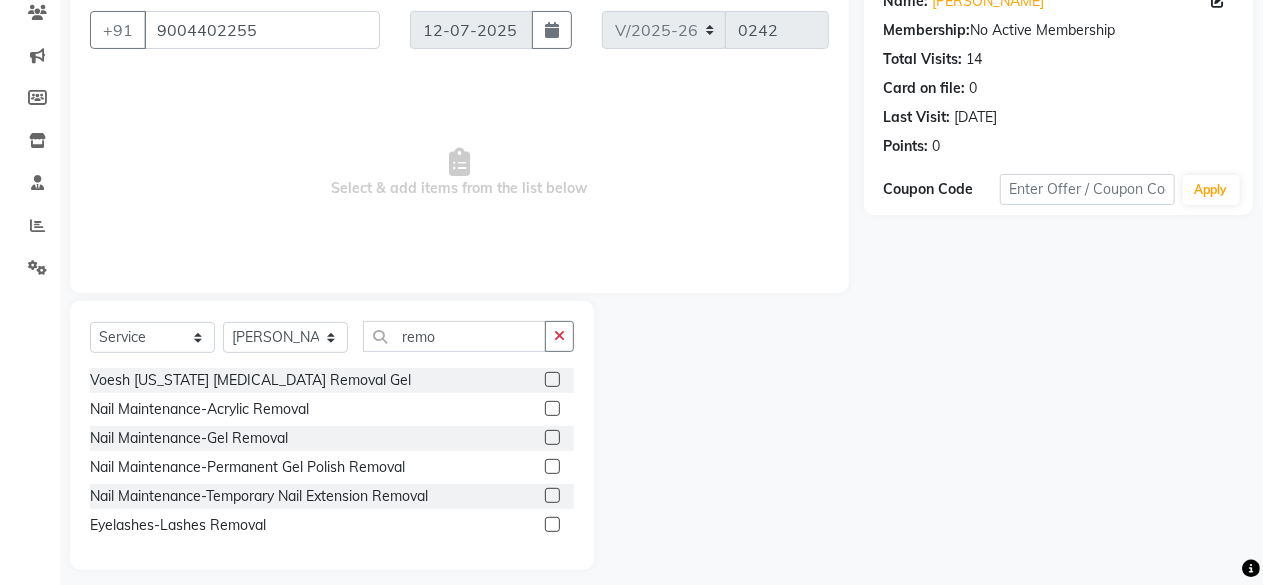 click 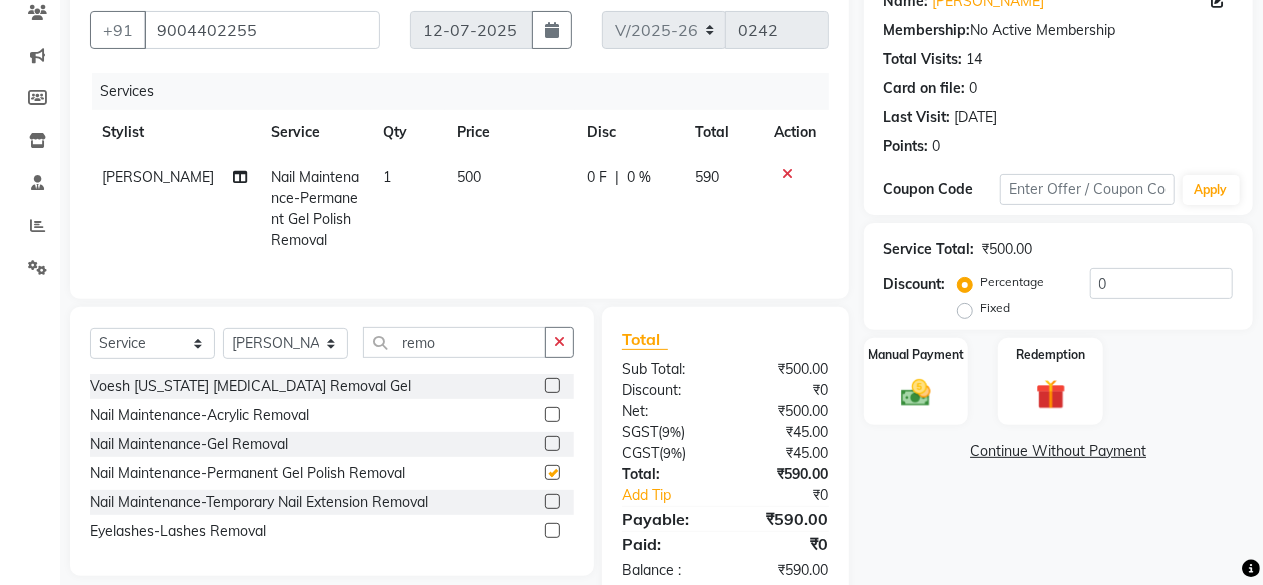 checkbox on "false" 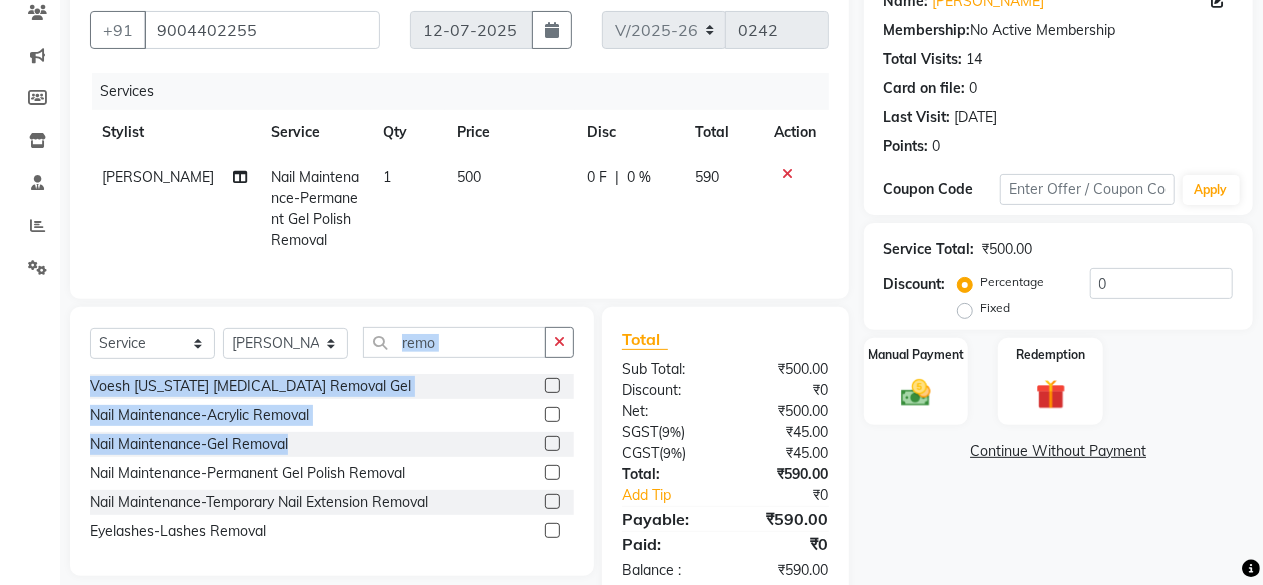 drag, startPoint x: 551, startPoint y: 464, endPoint x: 452, endPoint y: 249, distance: 236.69812 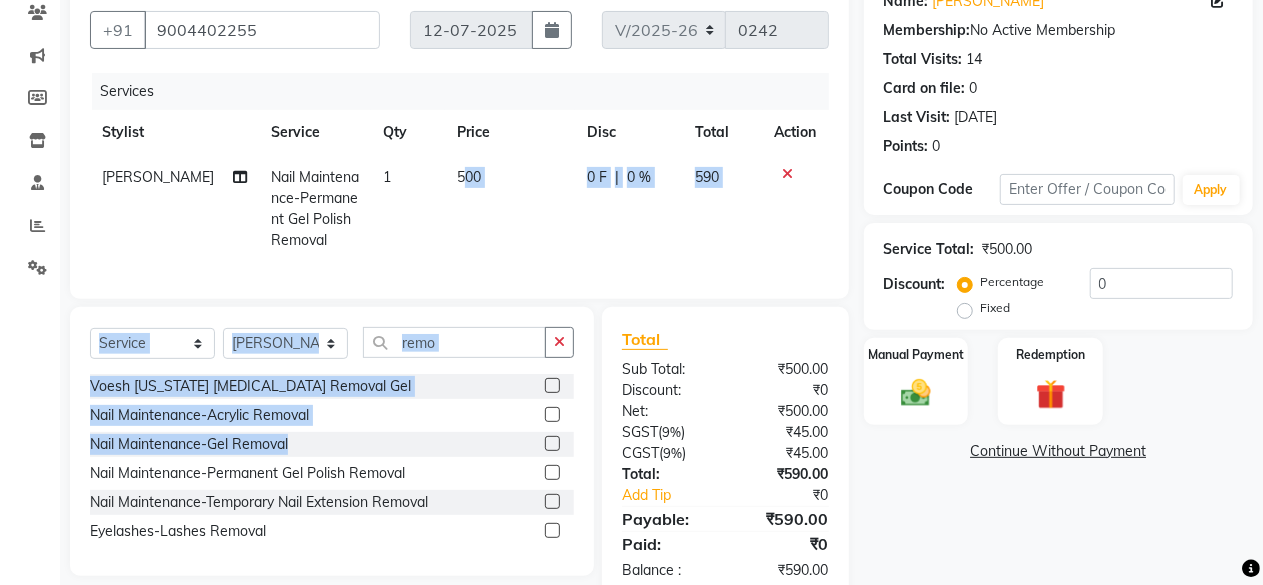 click on "500" 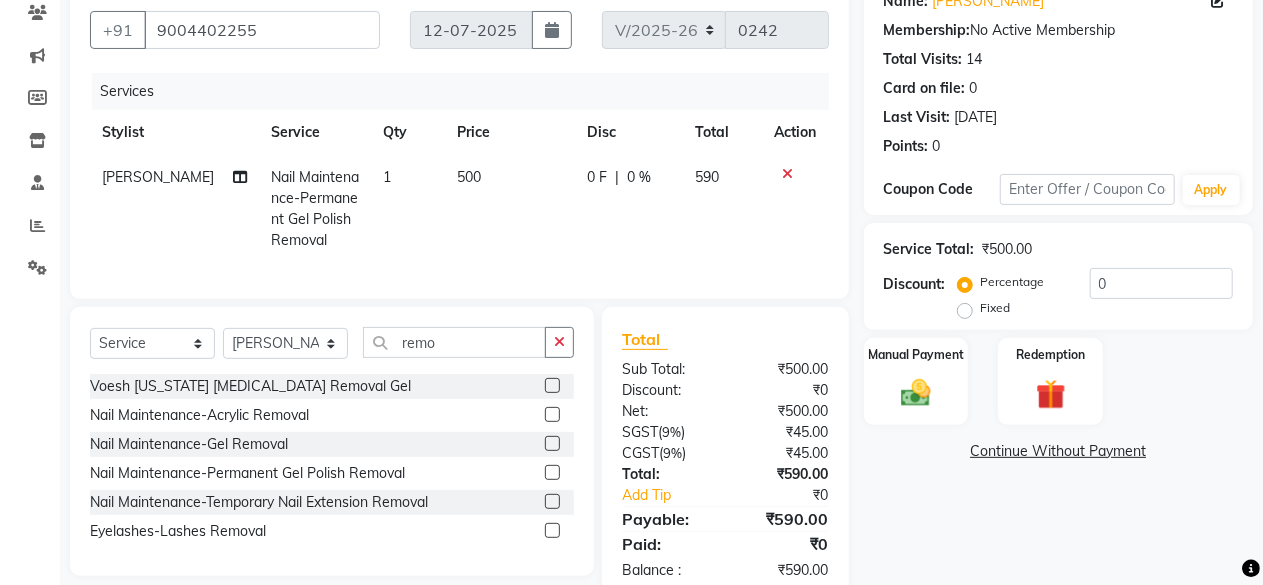 select on "40373" 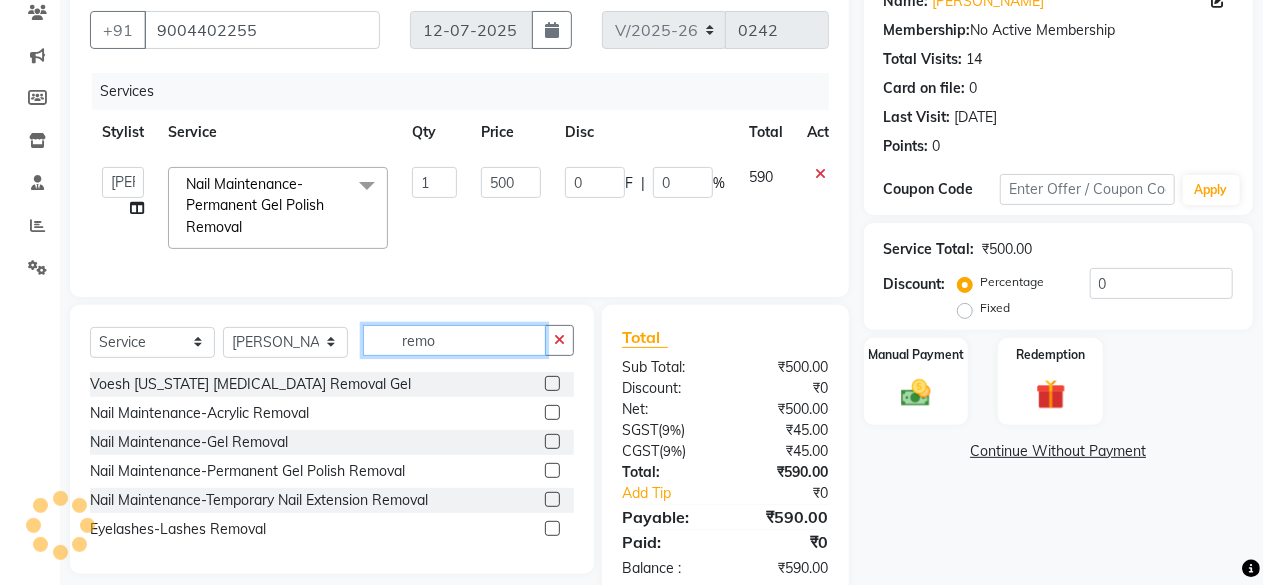 click on "remo" 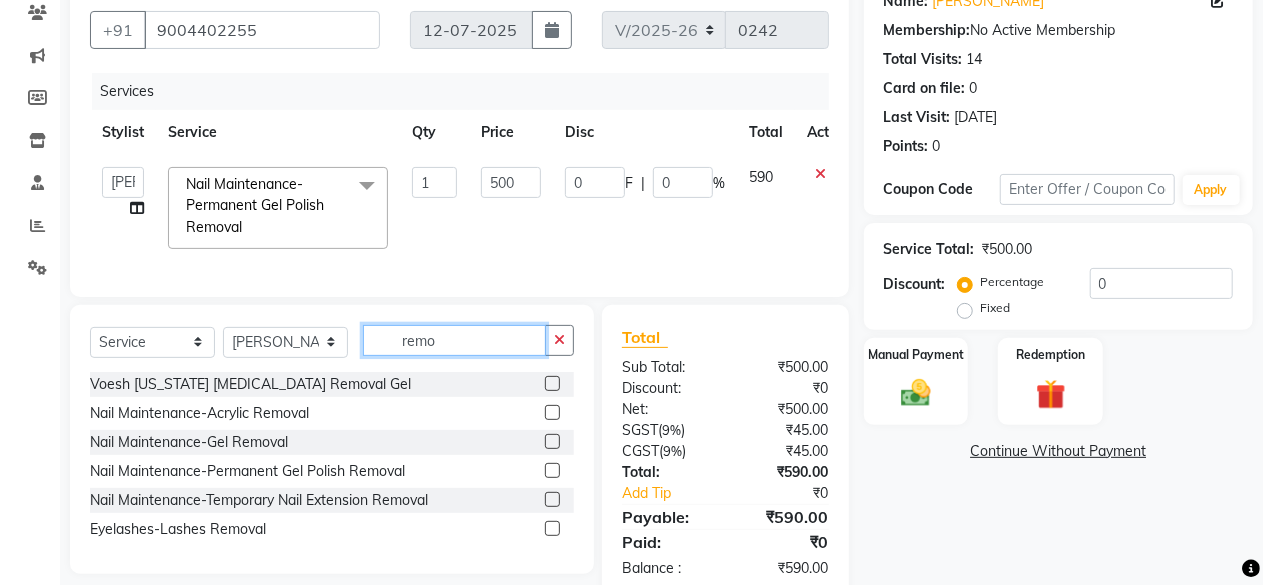 click on "remo" 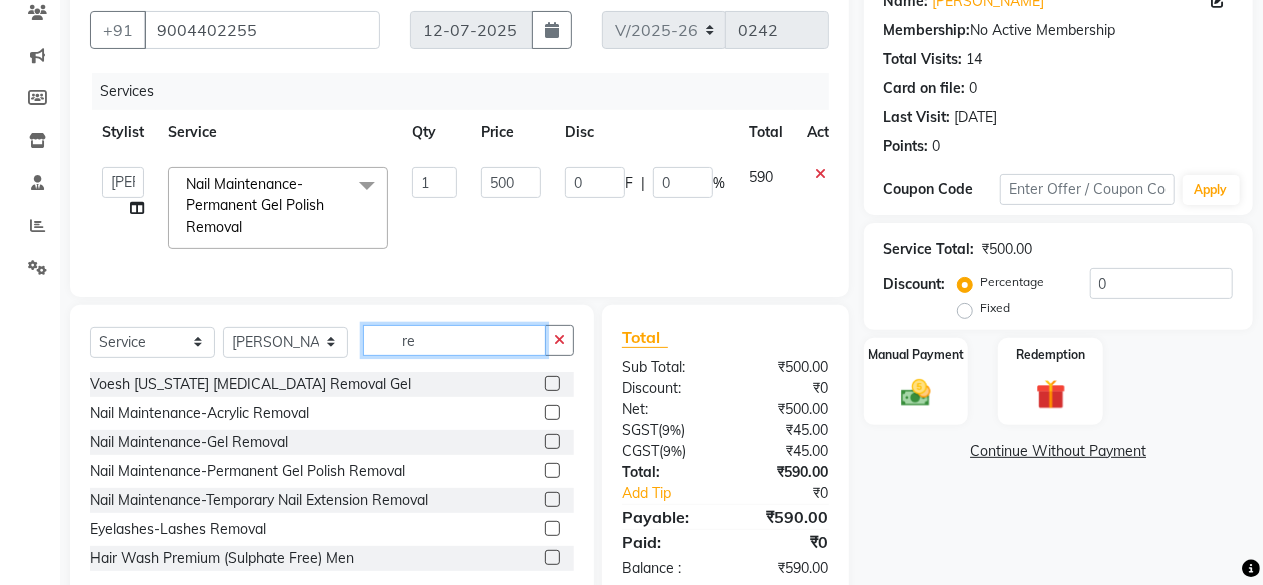 type on "r" 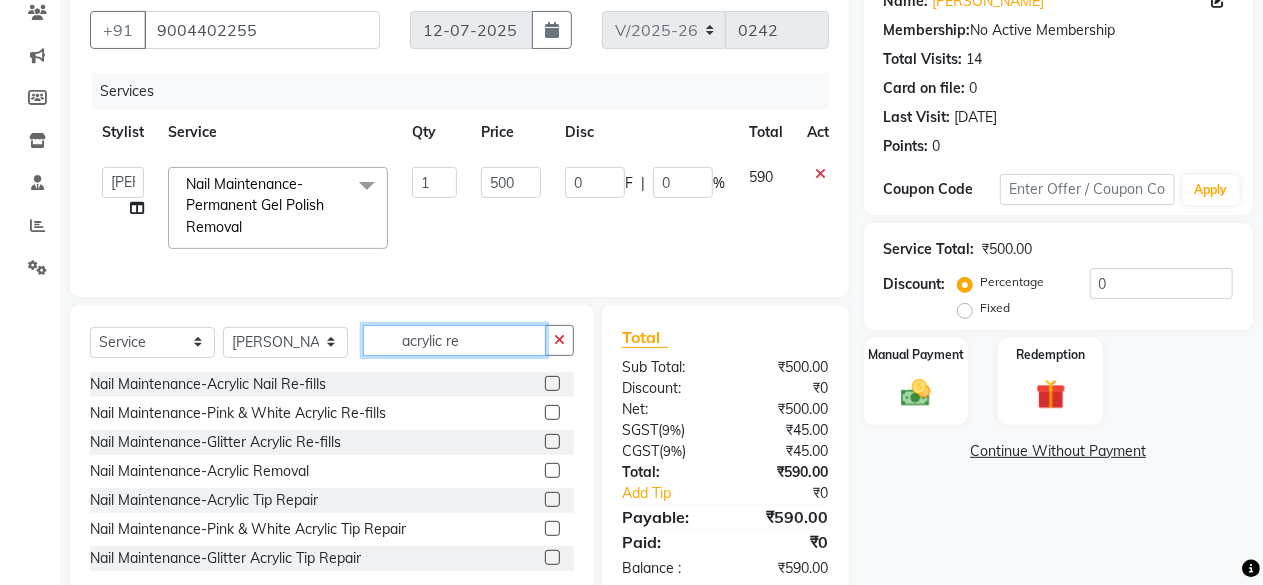 type on "acrylic re" 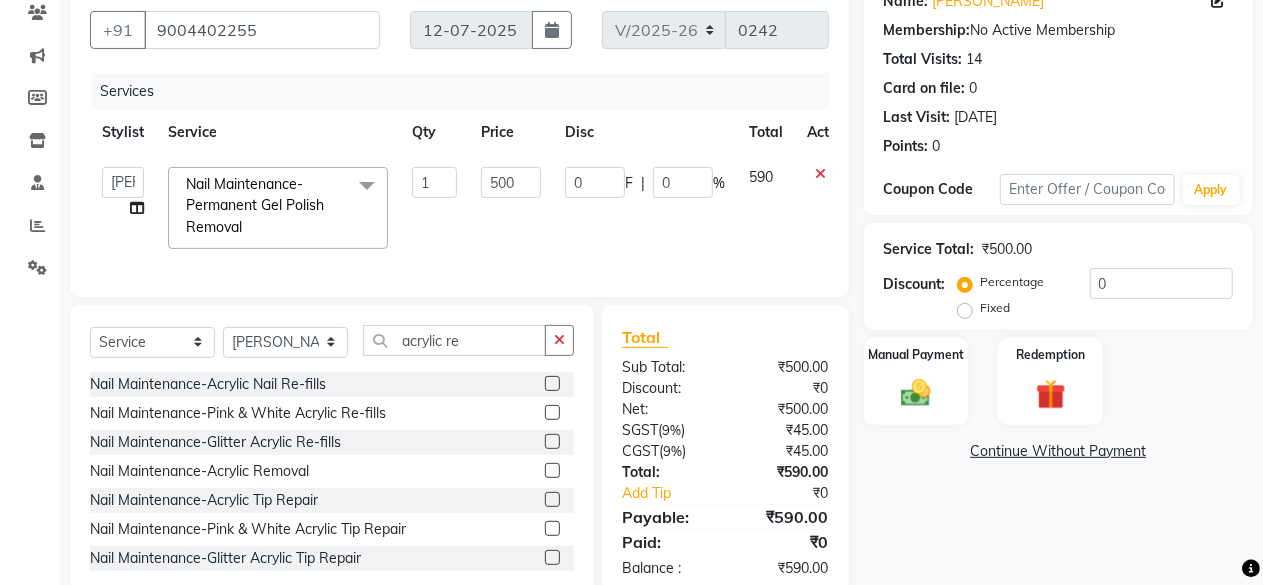 click 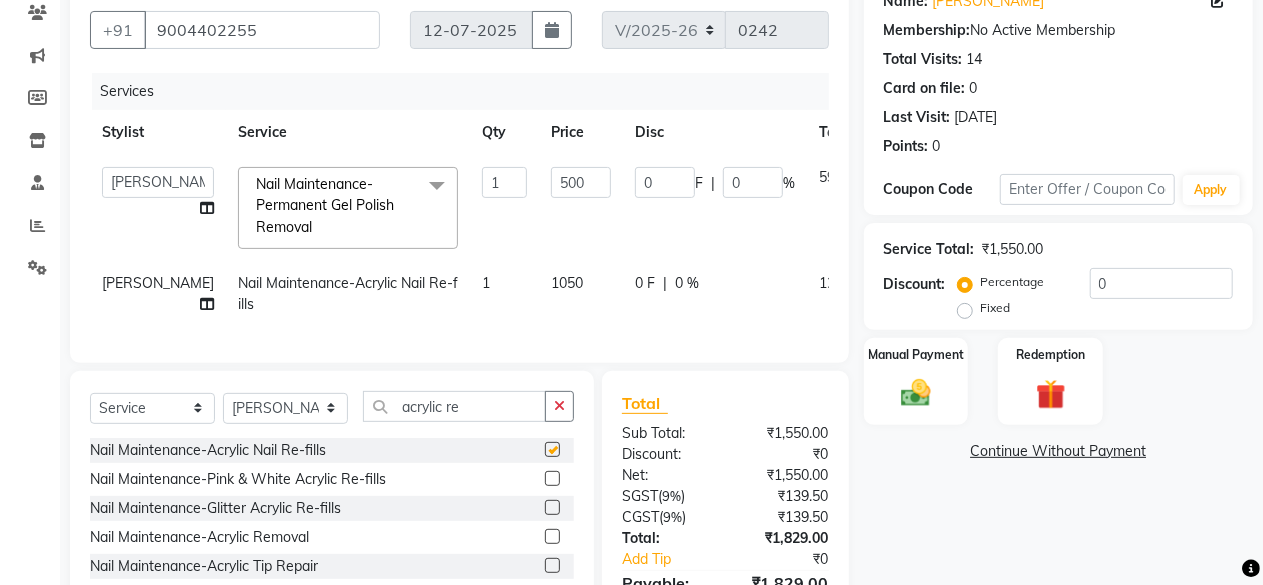 checkbox on "false" 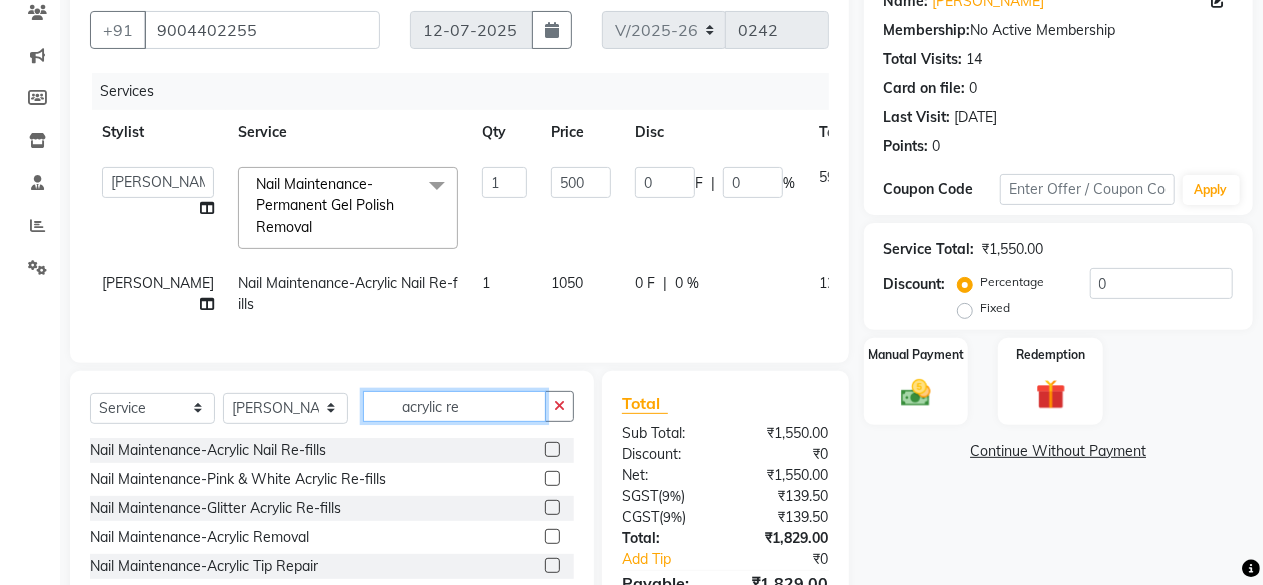 click on "acrylic re" 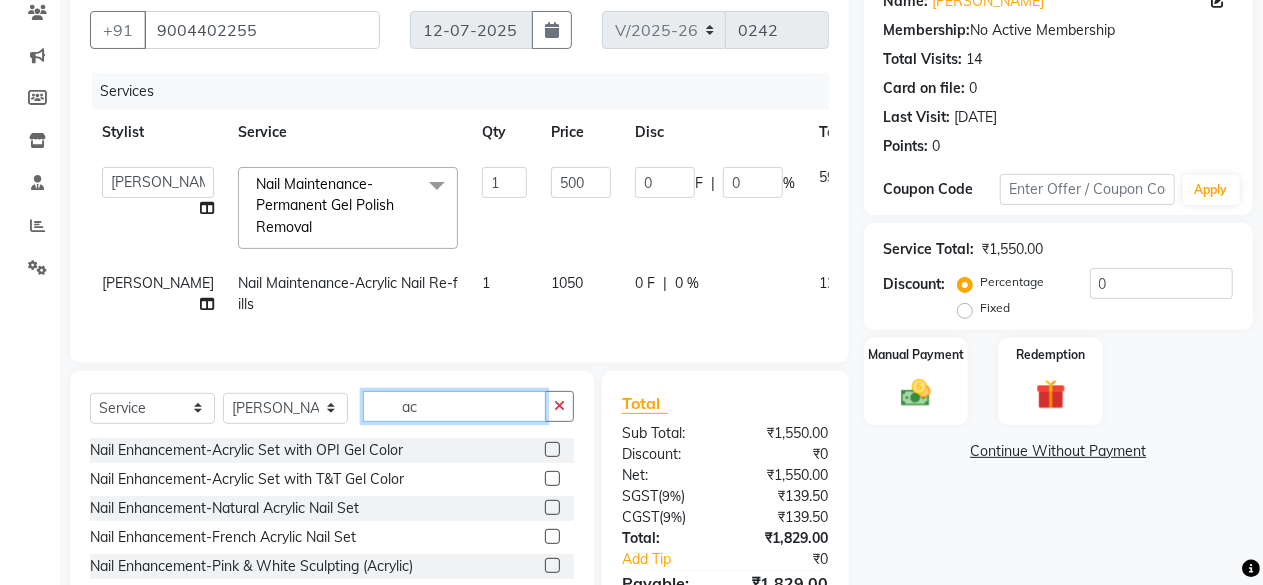 type on "a" 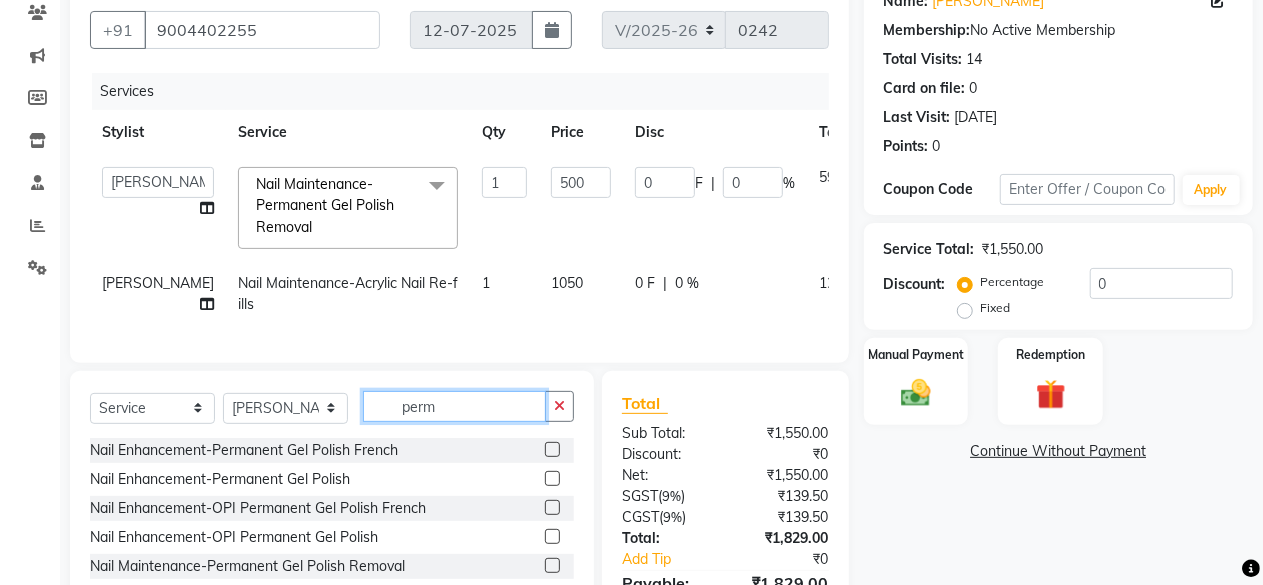 type on "perm" 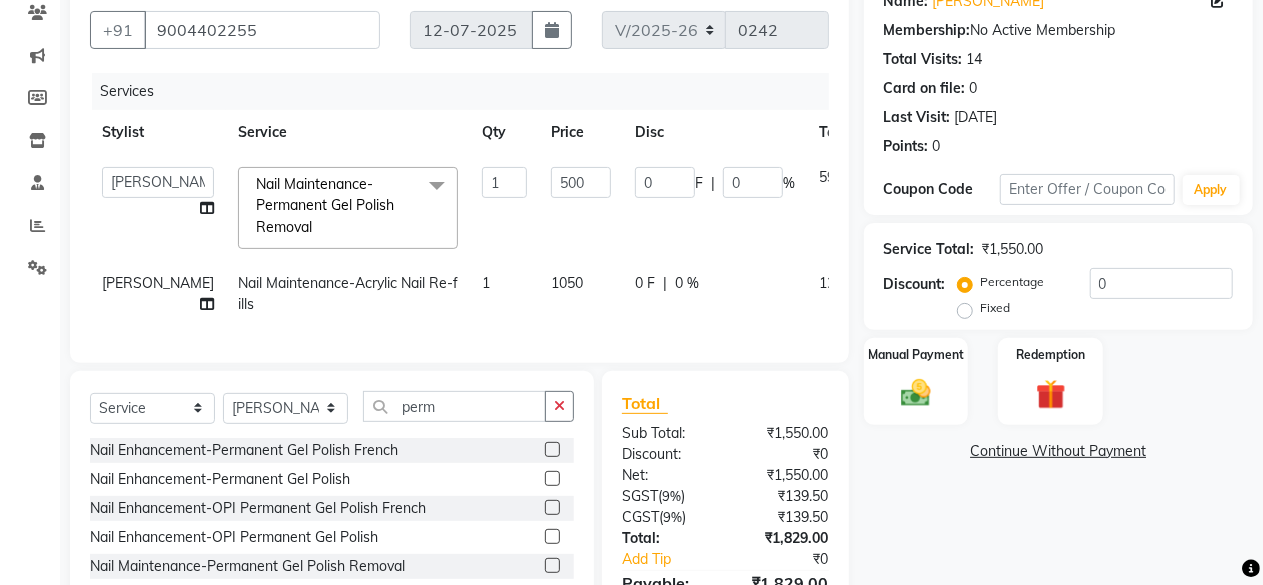 click 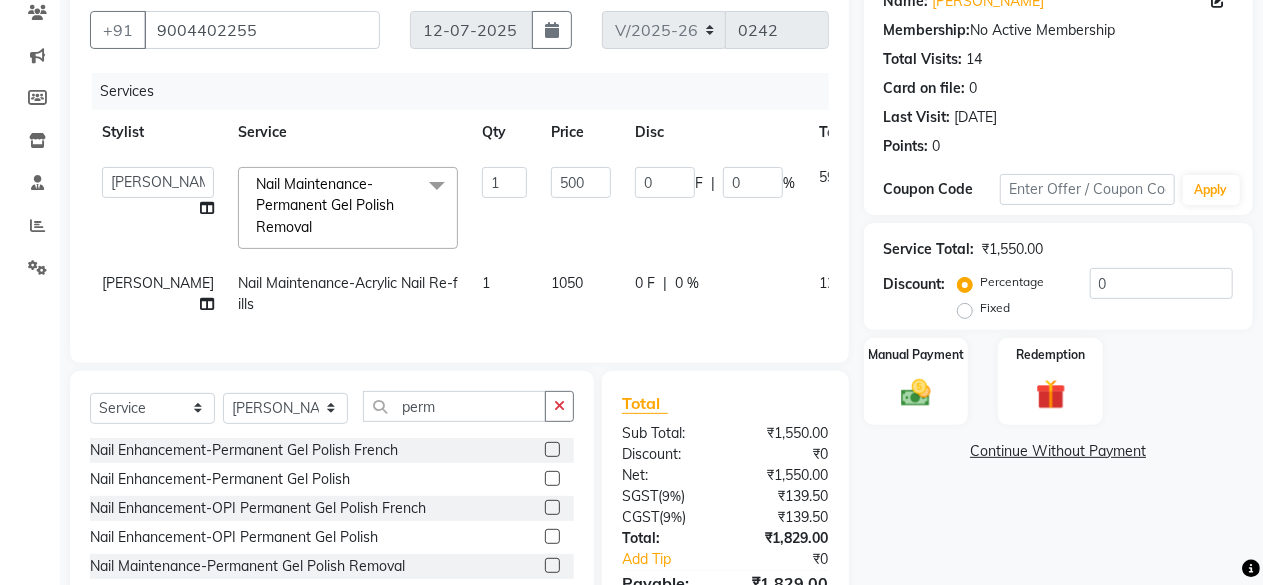 click at bounding box center [551, 479] 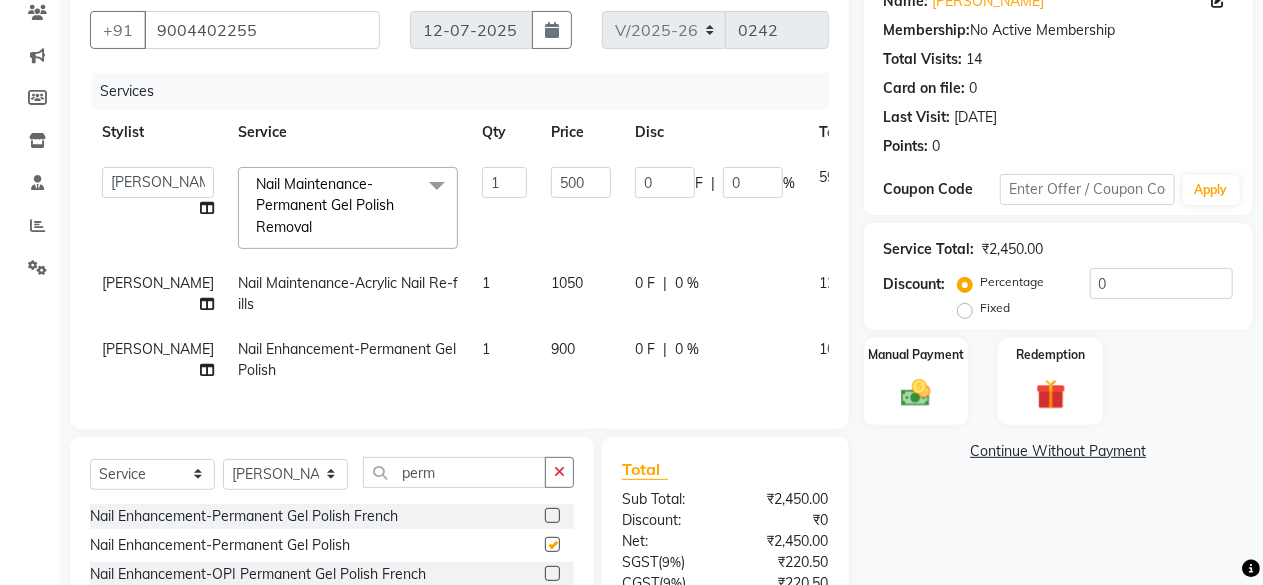checkbox on "false" 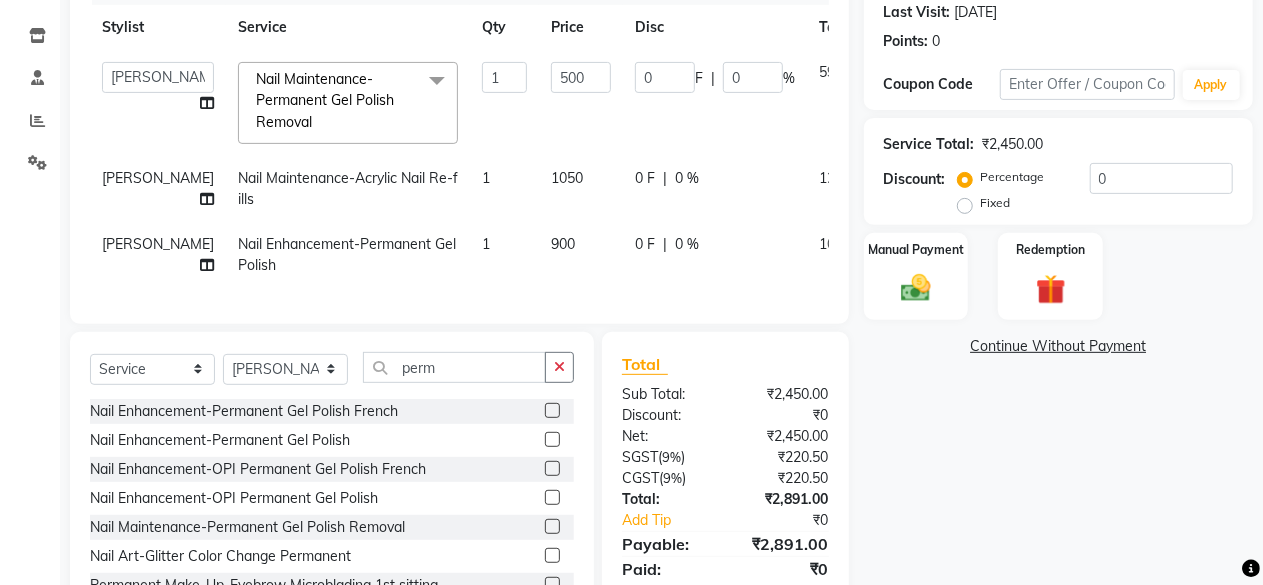 scroll, scrollTop: 295, scrollLeft: 0, axis: vertical 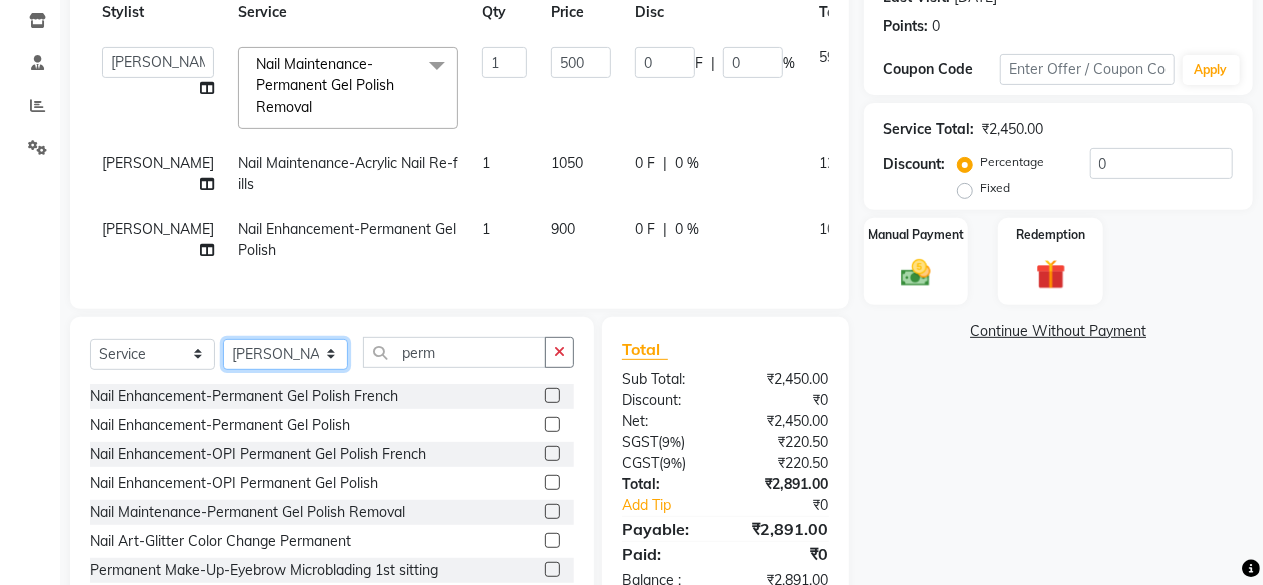 click on "Select Stylist ANVI [PERSON_NAME] Front Desk [PERSON_NAME] Pooja [PERSON_NAME] Sheetal [PERSON_NAME] Thanyuiwon Bukli. Vijay" 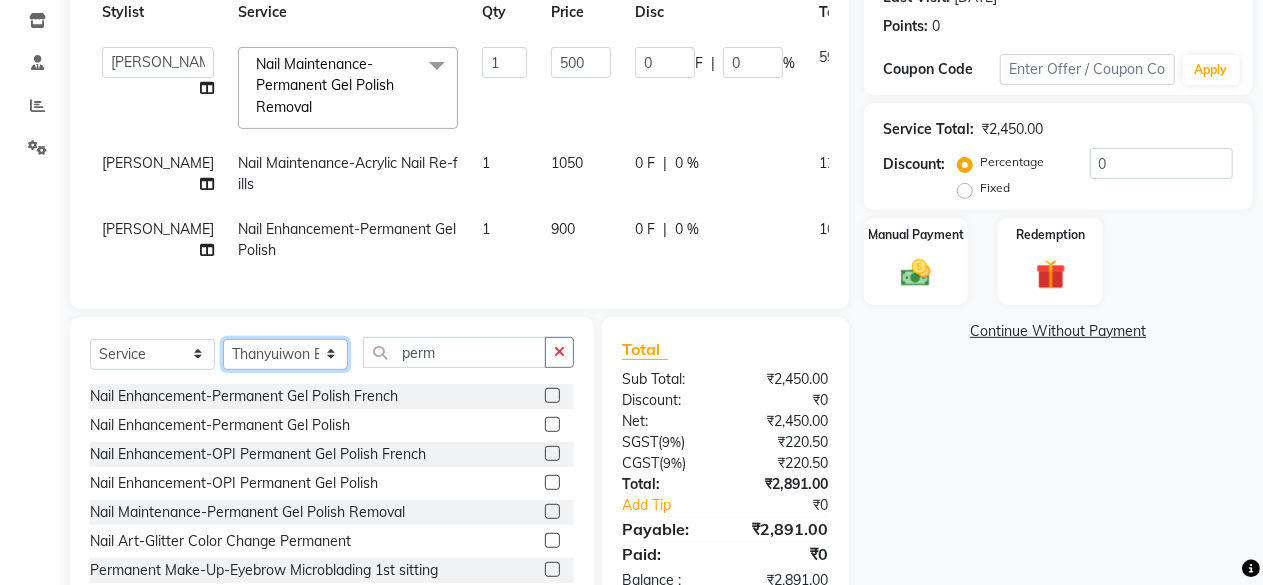 click on "Select Stylist ANVI [PERSON_NAME] Front Desk [PERSON_NAME] Pooja [PERSON_NAME] Sheetal [PERSON_NAME] Thanyuiwon Bukli. Vijay" 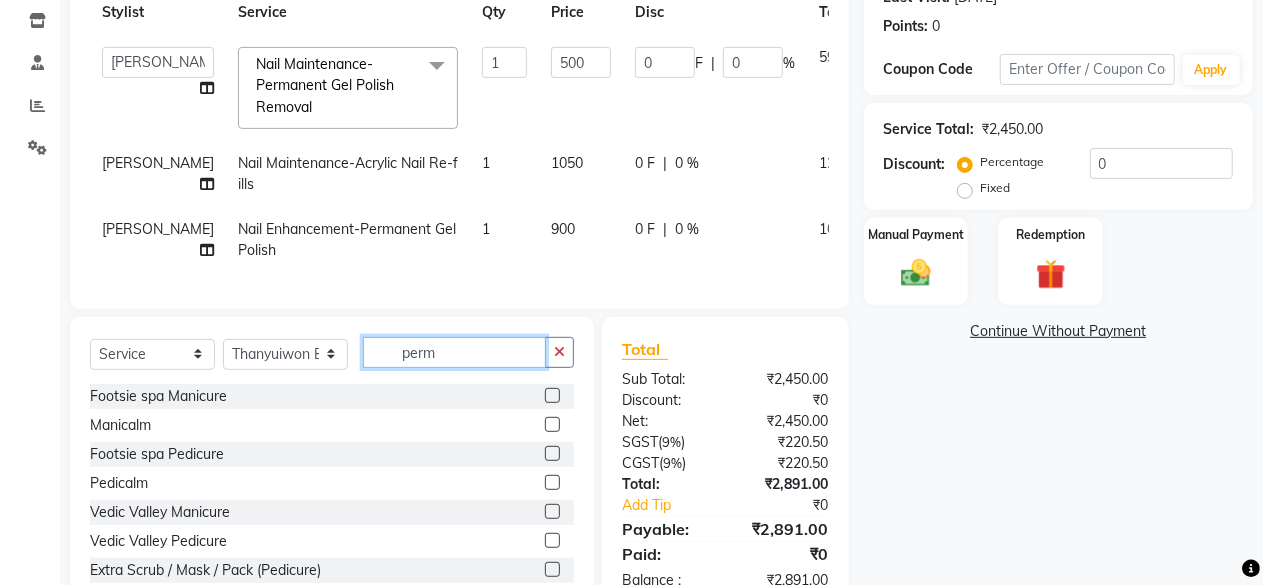 click on "perm" 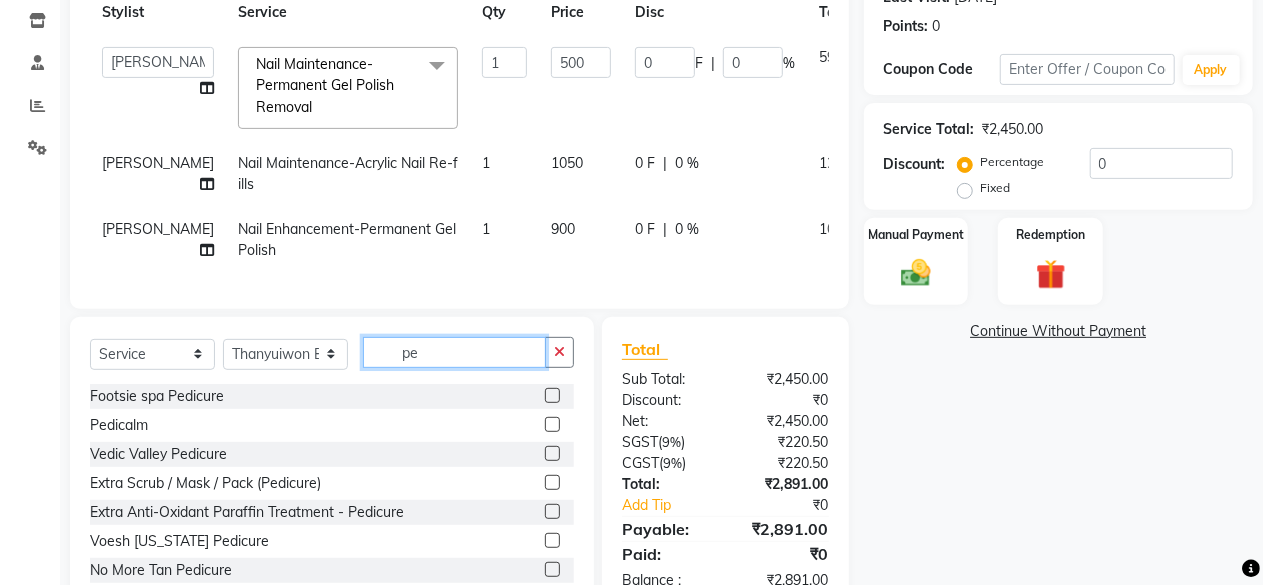 type on "p" 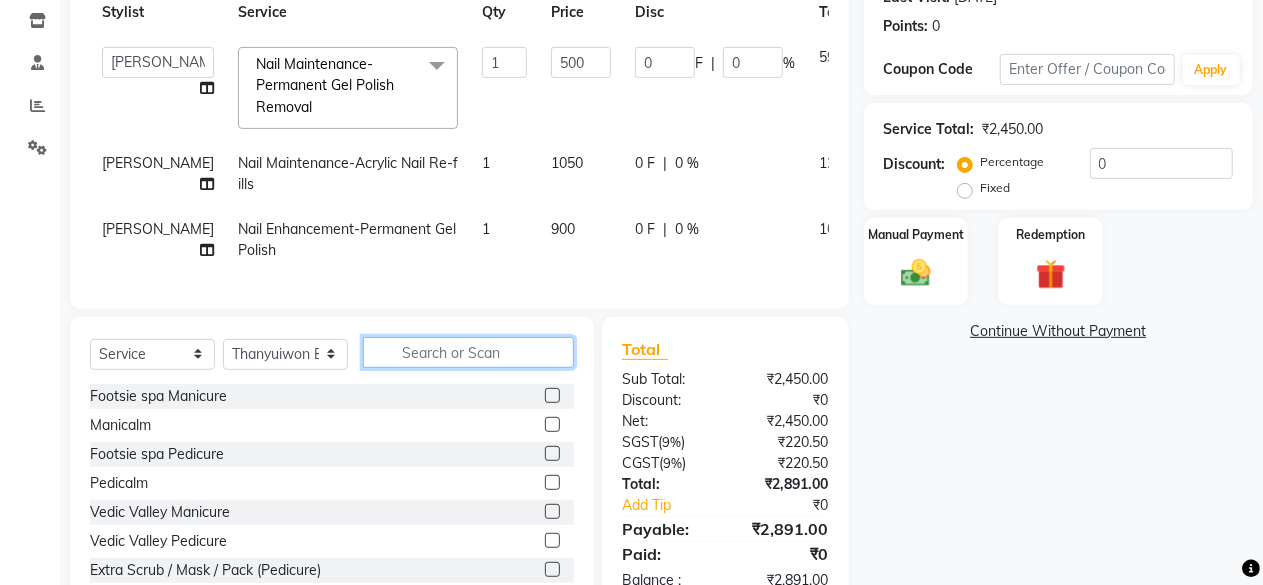 click 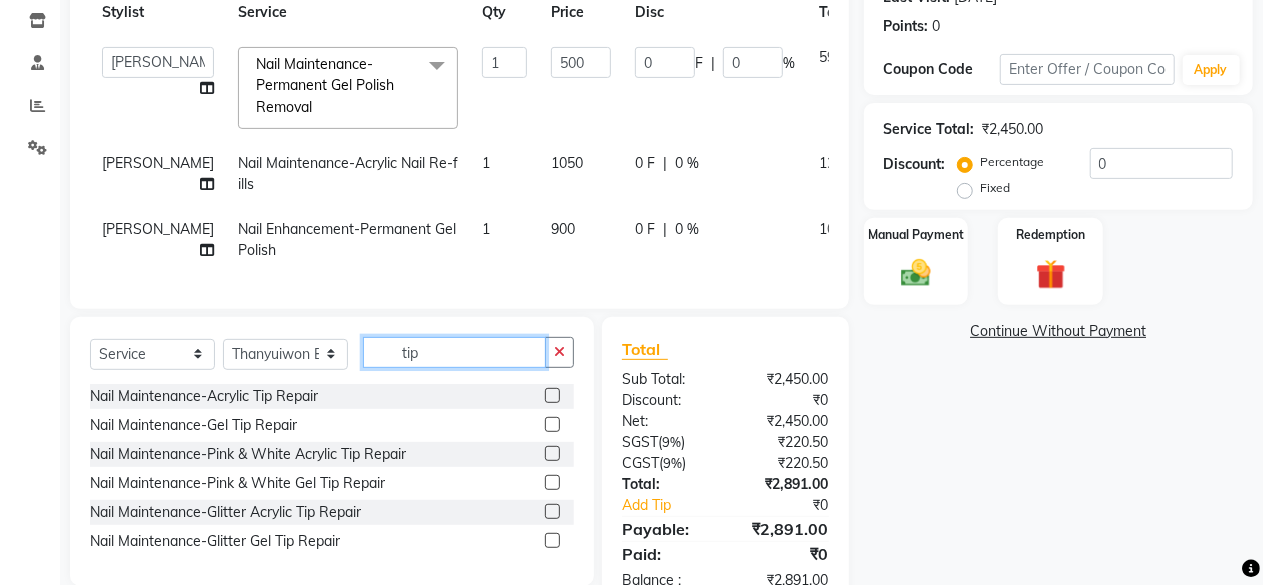 type on "tip" 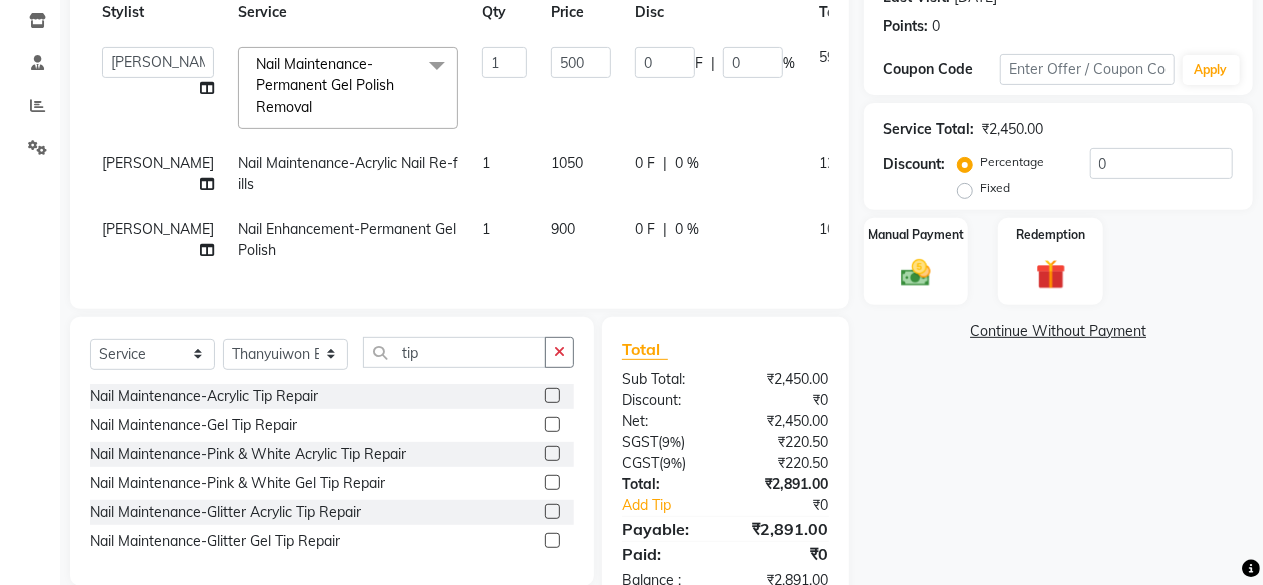 click 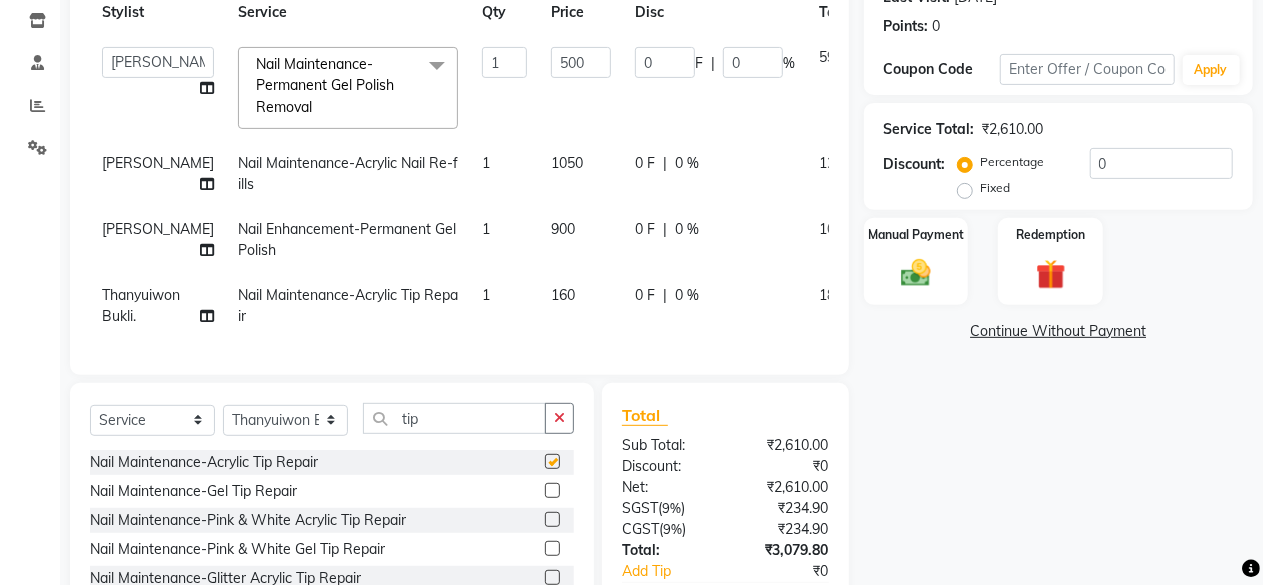 checkbox on "false" 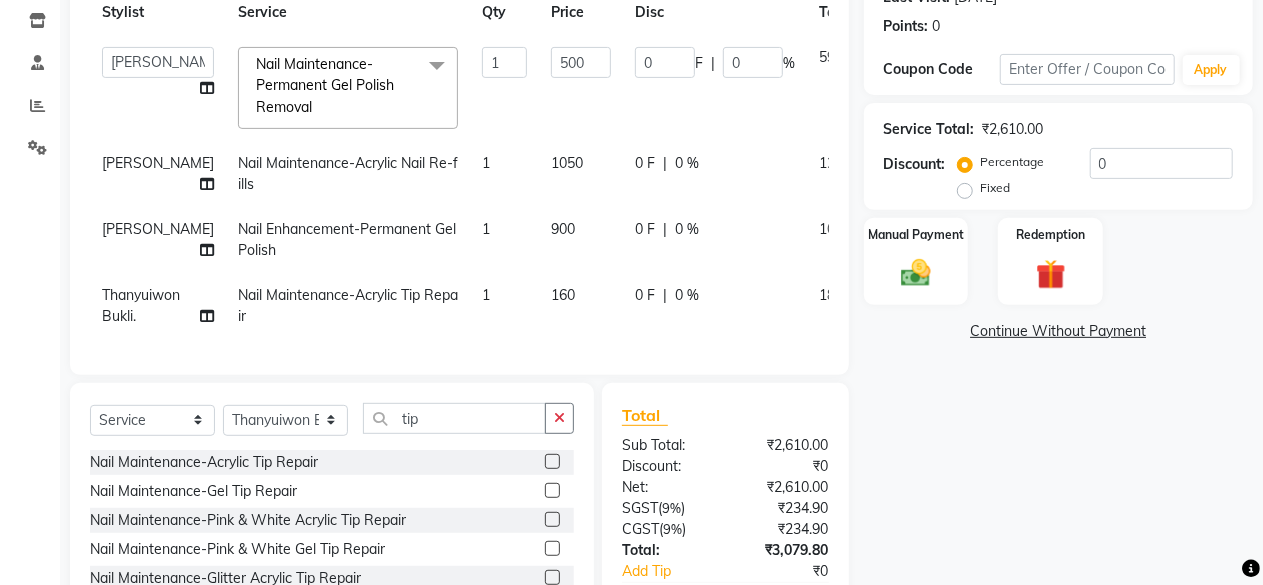 click on "1" 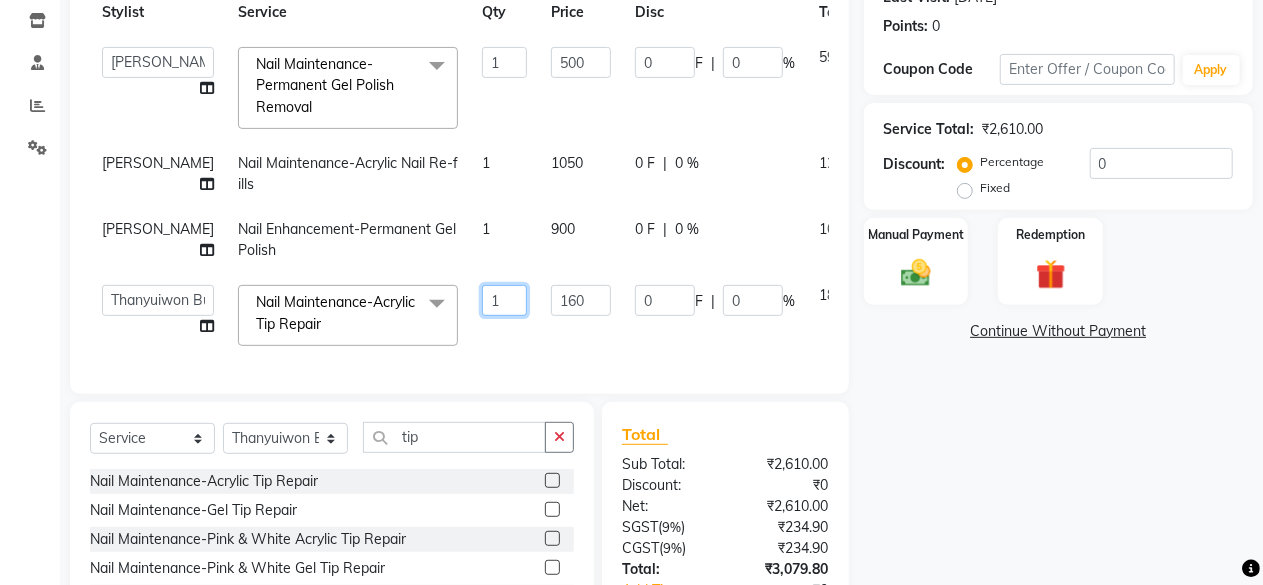 click on "1" 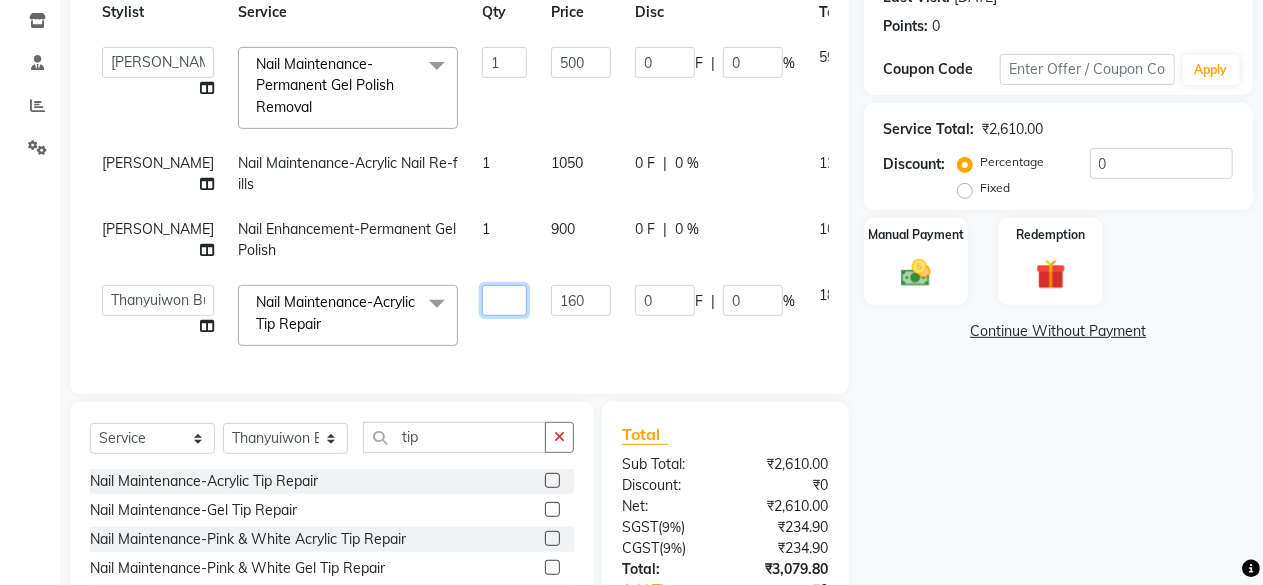 type on "3" 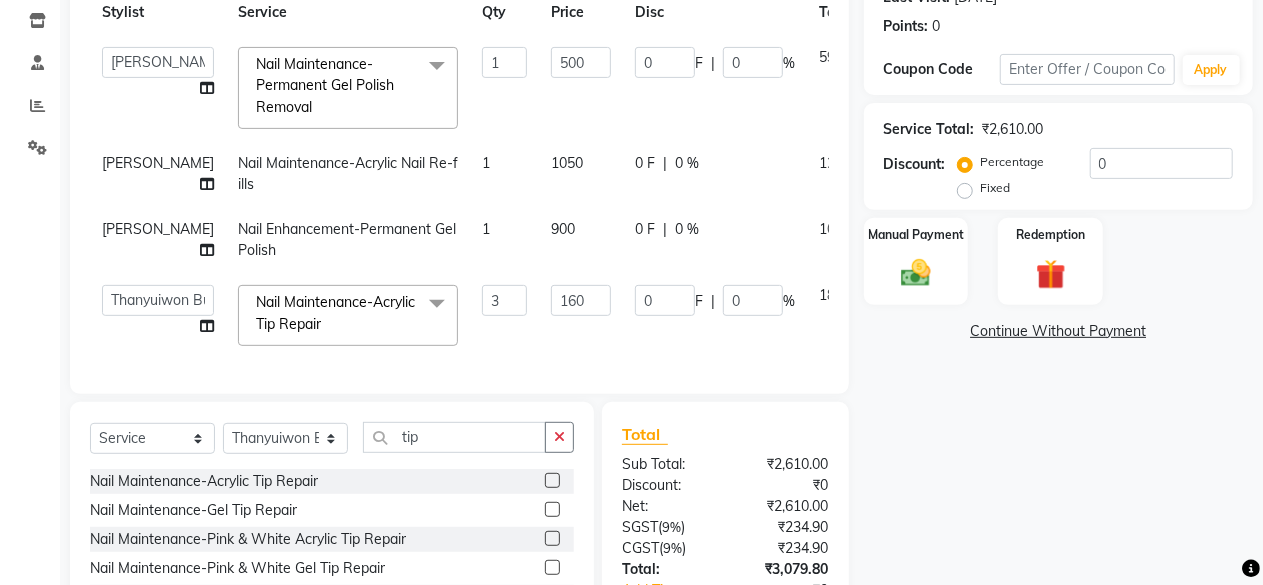 click on "Services Stylist Service Qty Price Disc Total Action  ANVI   [PERSON_NAME]   Front Desk   [PERSON_NAME]   Pooja   [PERSON_NAME]   Sheetal   [PERSON_NAME]   Thanyuiwon Bukli.   Vijay  Nail Maintenance-Permanent Gel Polish Removal  x Footsie spa Manicure Manicalm Footsie spa Pedicure Pedicalm Vedic Valley Manicure Vedic Valley Pedicure Extra Scrub / Mask / Pack (Pedicure) Extra Anti-Oxidant Paraffin Treatment - Pedicure Voesh [US_STATE] Pedicure No More Tan Pedicure Cocktail Pedicure Candle Pedicure Foot Facial Detox Pedicure Alga Spa Pedicure Voesh [US_STATE] [MEDICAL_DATA] Removal Gel Essential Pedicure w Scrub Essential Manicure w Scrub Essential Pedicure w Scrub Alga Spa Manicure Hand Facial Detox Manicure Voesh [US_STATE] Manicure No More Tan Manicure Cocktail Manicure Cartridge Full Arms Waxing Cartridge Half Arms Waxing Brazilian Waxing Full Fornt Waxing Forehead Waxing Bikini Line Waxing Cartridge Full Legs Waxing Cartridge Half Legs Waxing Half Arms Waxing Under Arms Waxing Upper Lip Waxing Full Face Waxing Full Legs Waxing 1 0" 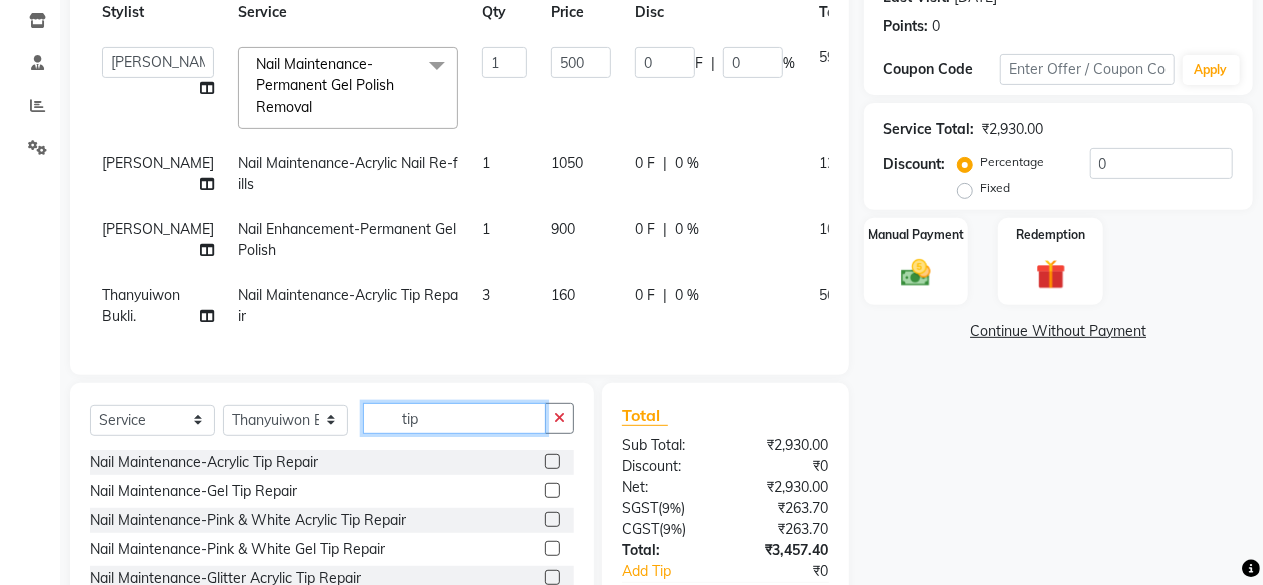 click on "tip" 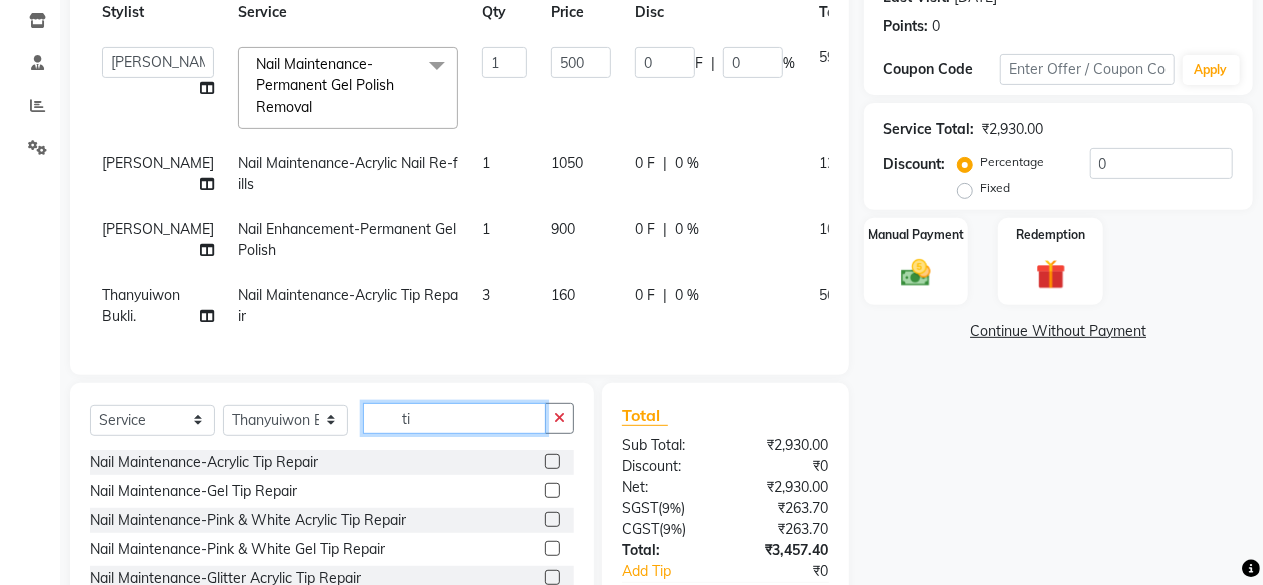 type on "t" 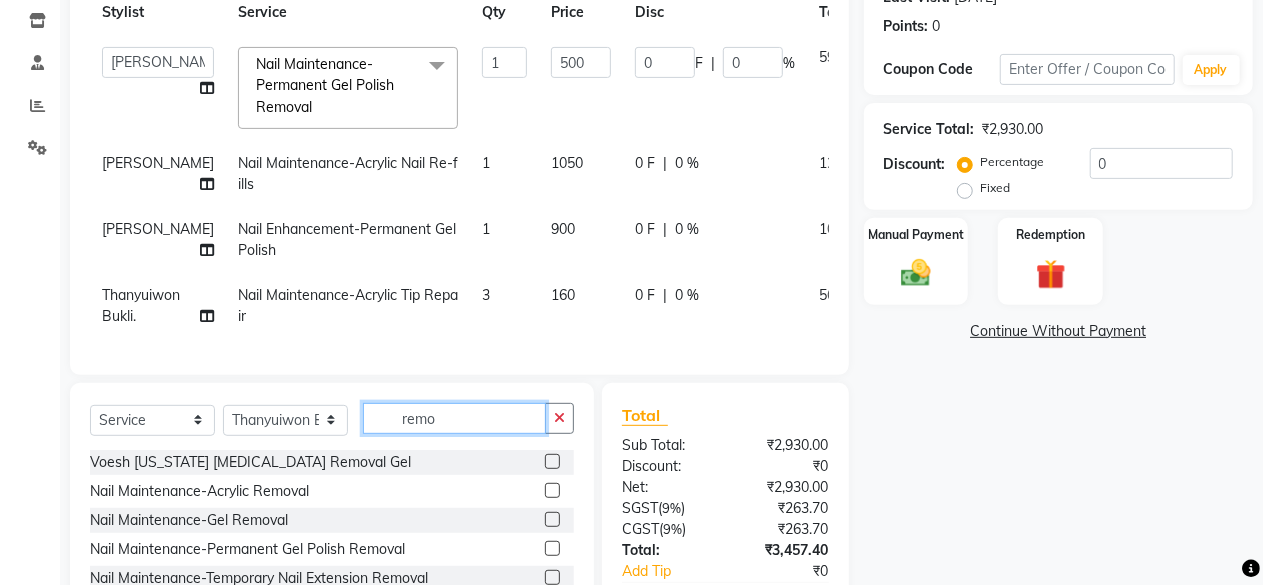 type on "remo" 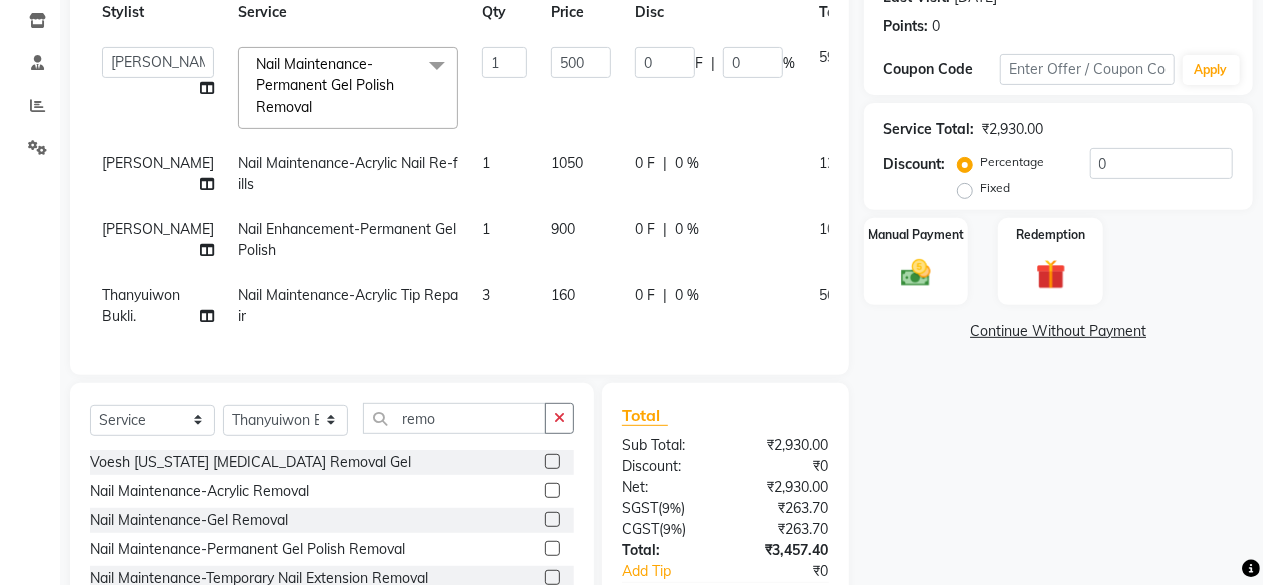 click 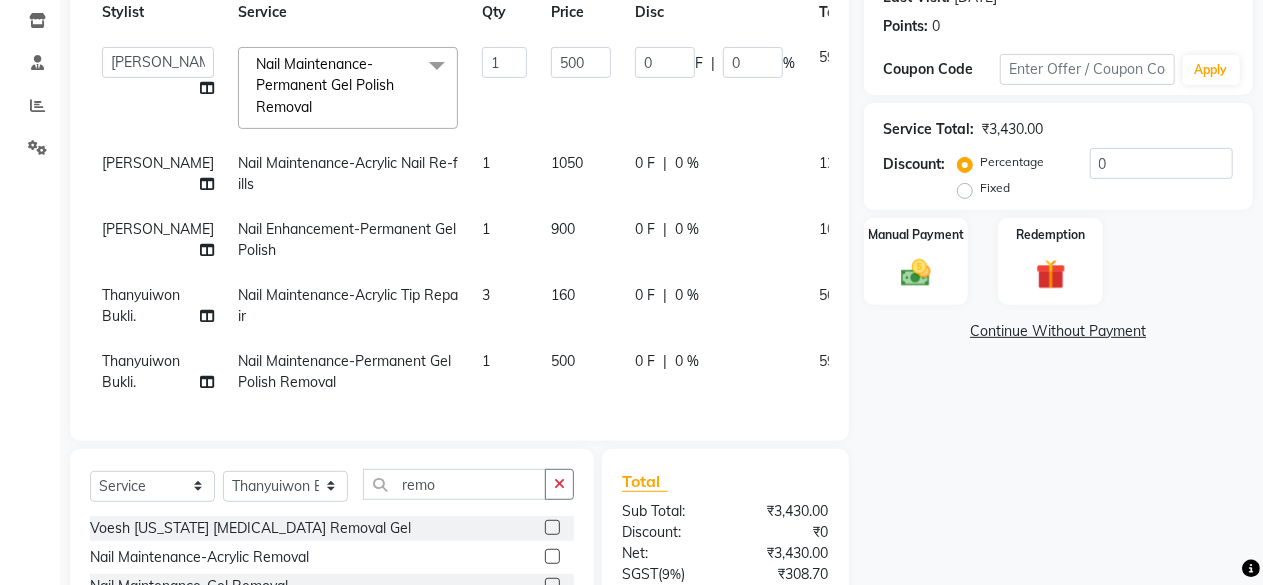 checkbox on "false" 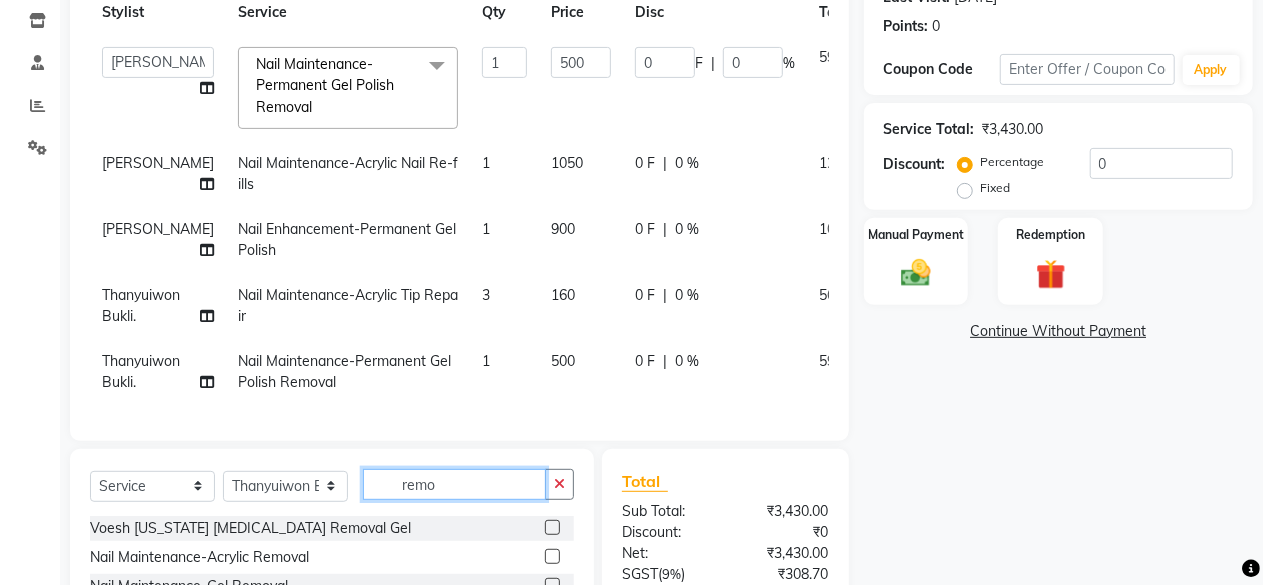 click on "remo" 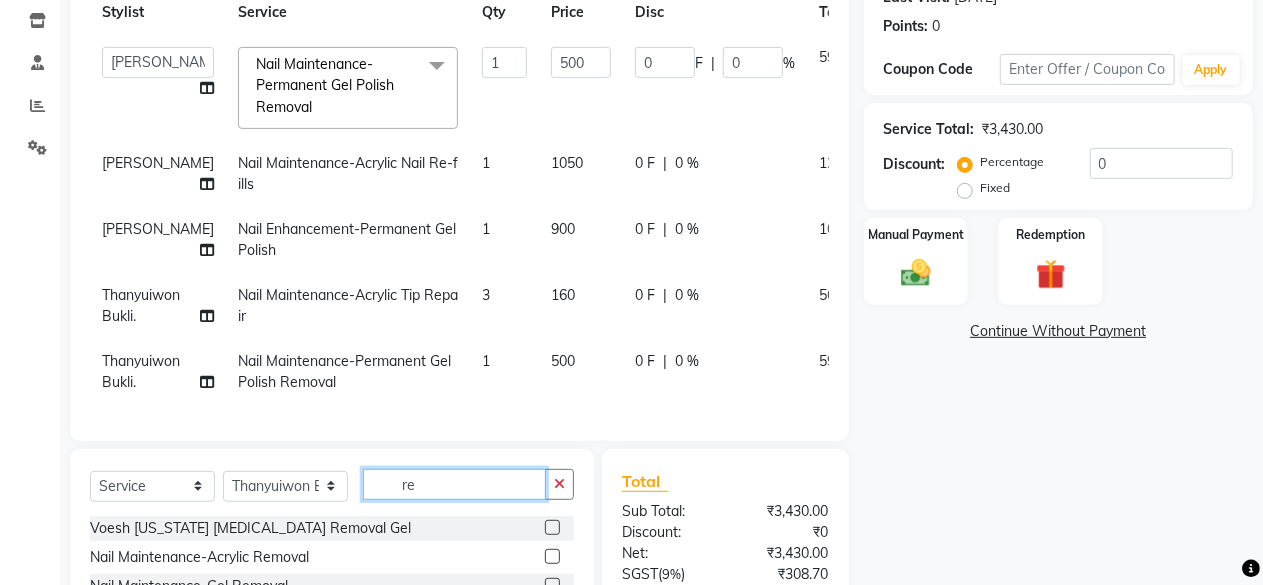 type on "r" 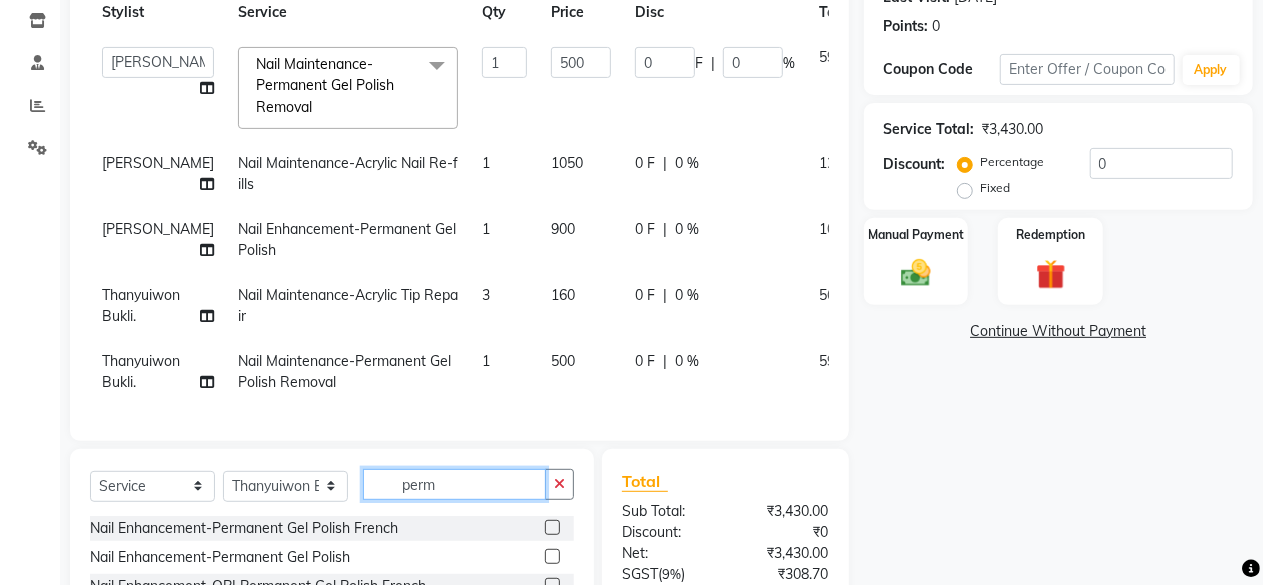type on "perm" 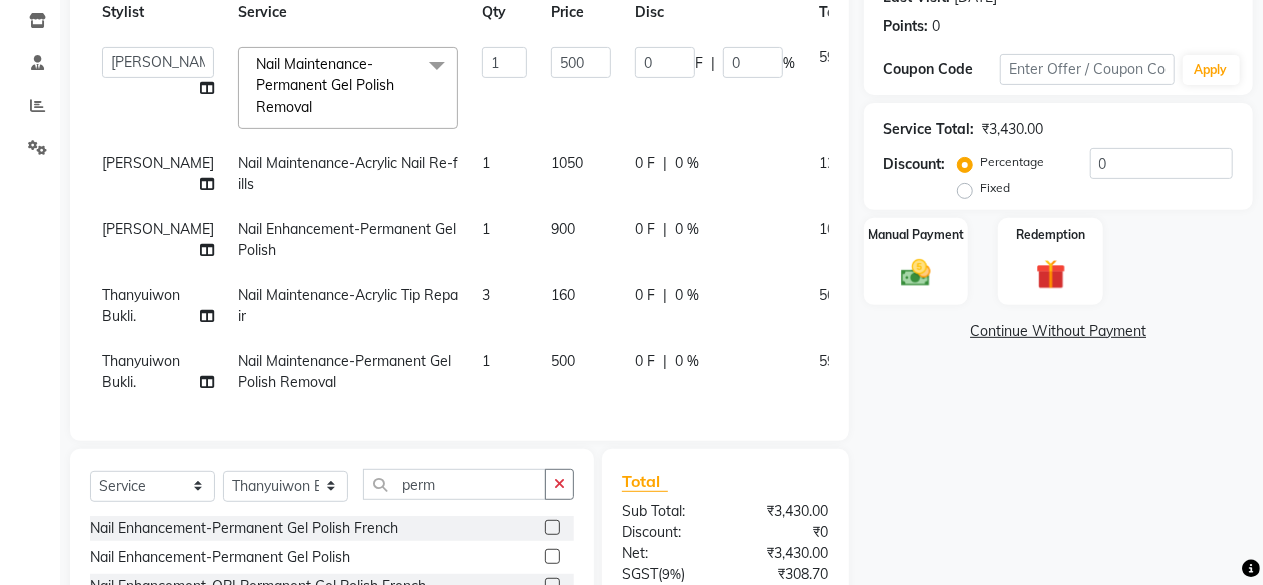 click 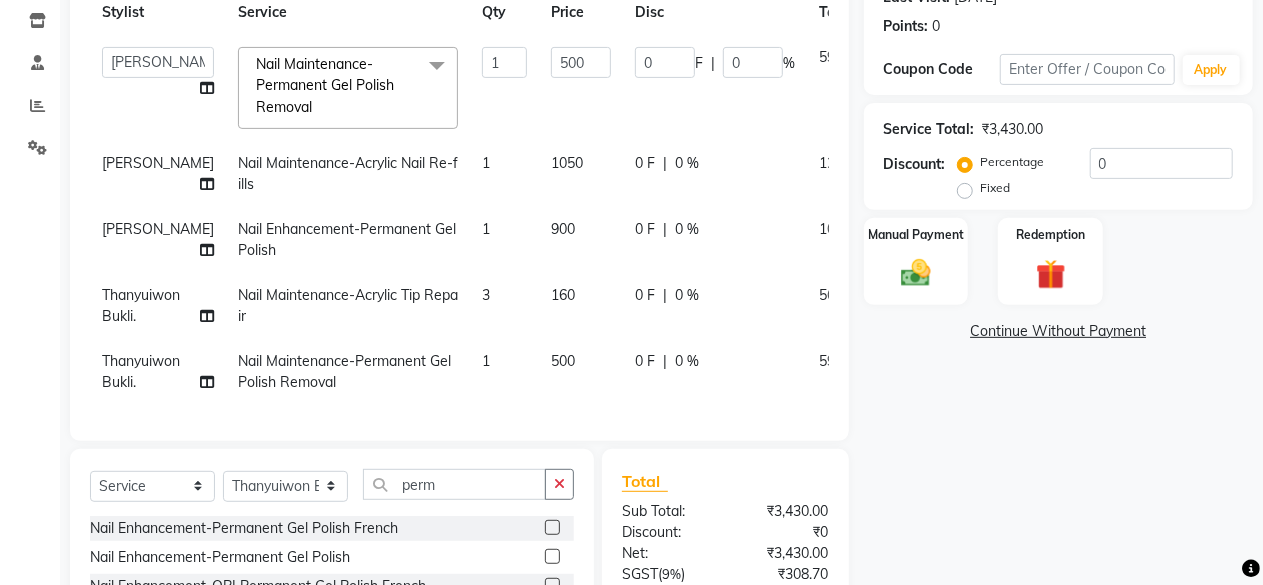 click at bounding box center [551, 557] 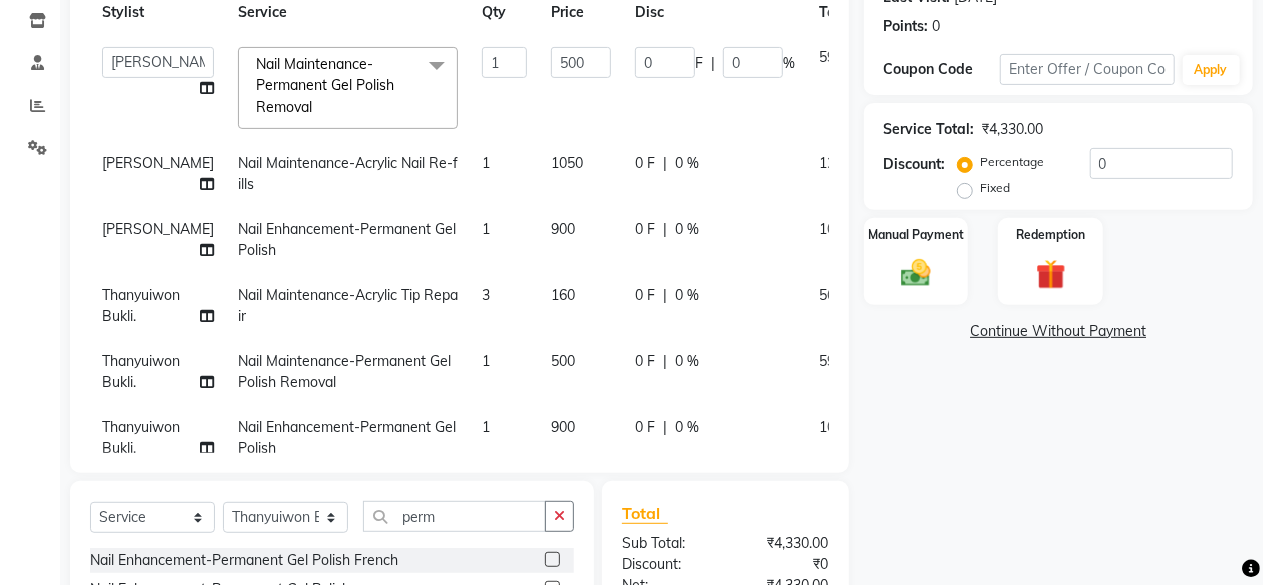 checkbox on "false" 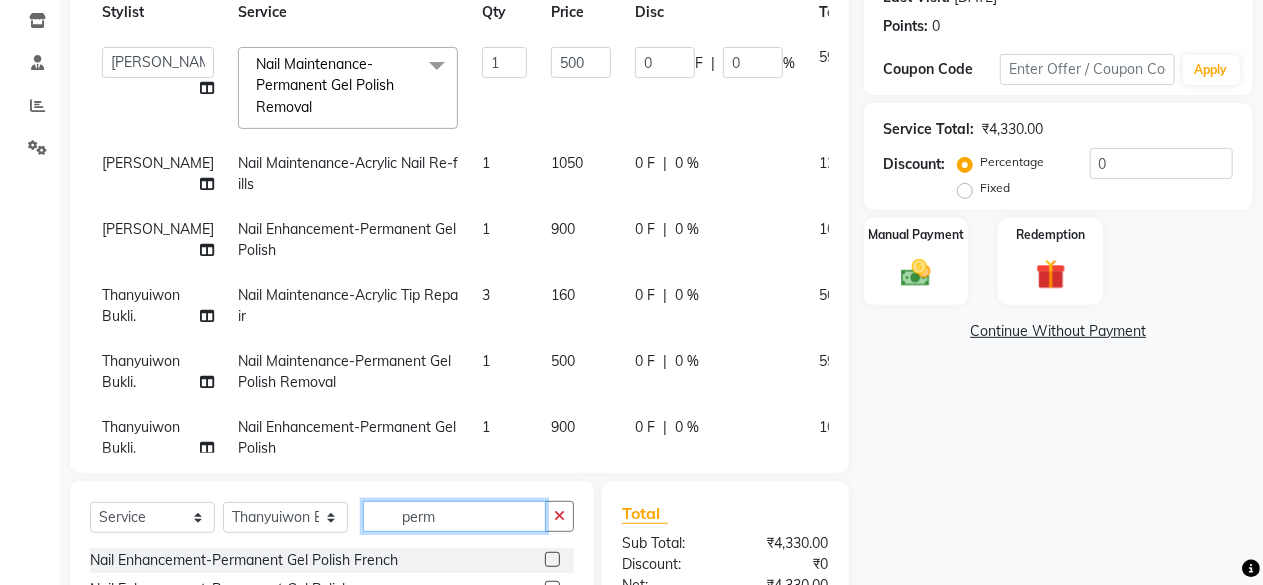 click on "perm" 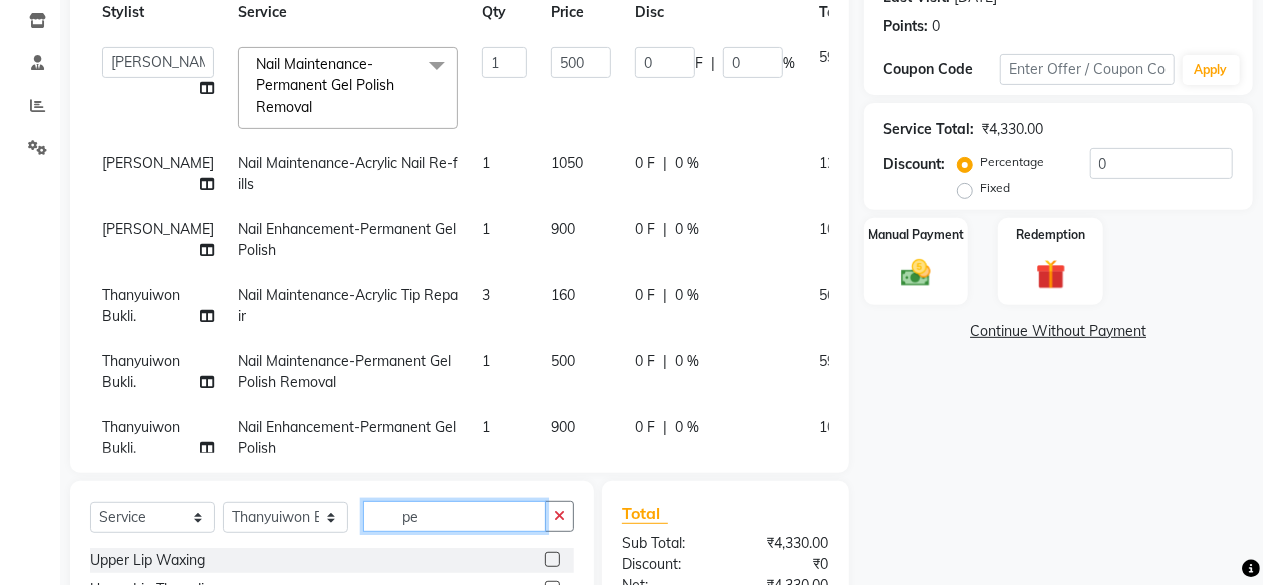 type on "p" 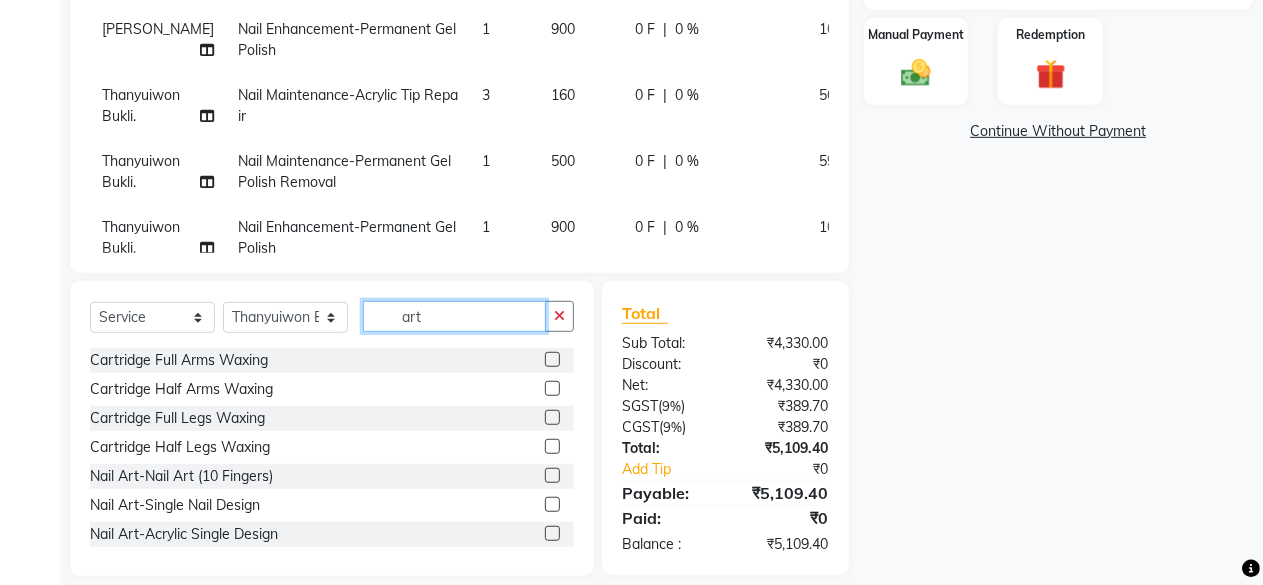 scroll, scrollTop: 515, scrollLeft: 0, axis: vertical 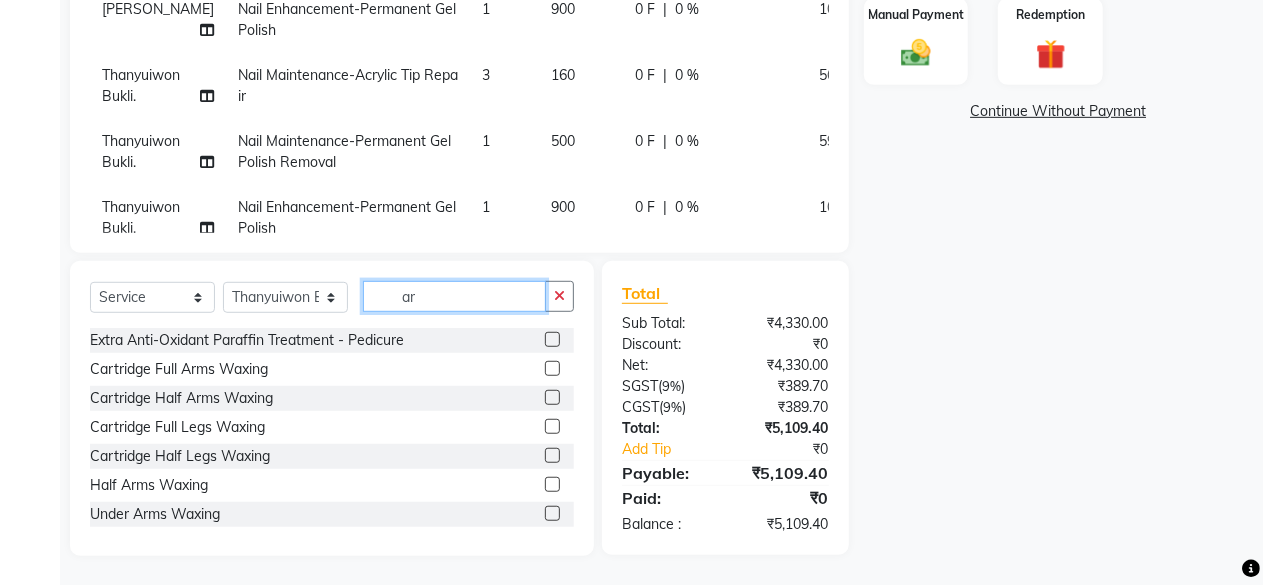 type on "a" 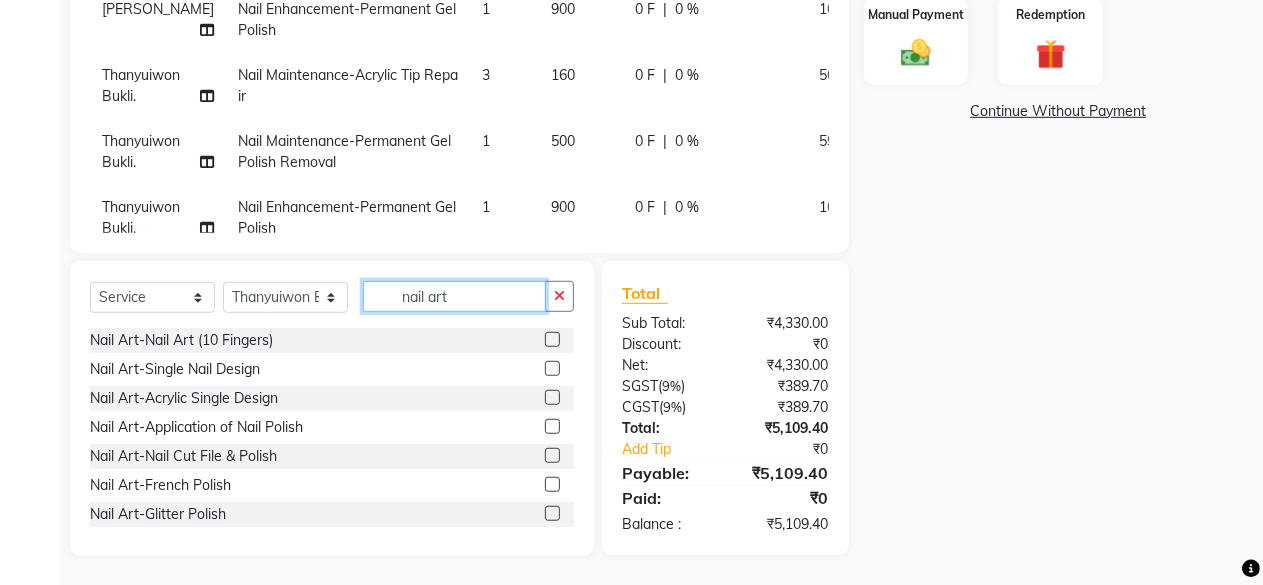 type on "nail art" 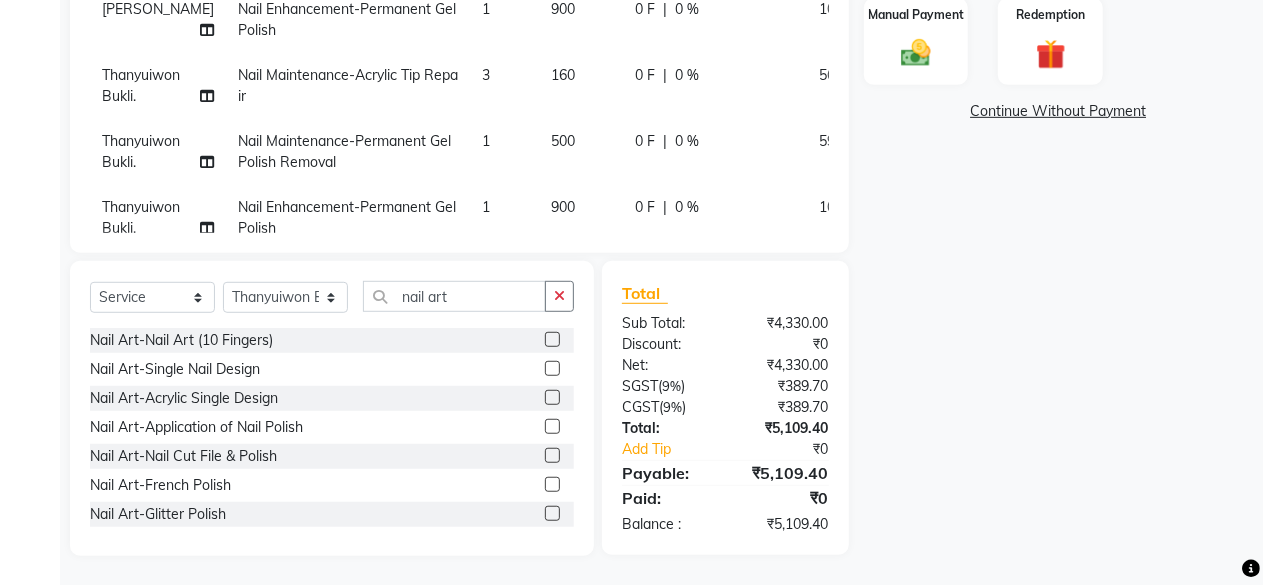 click 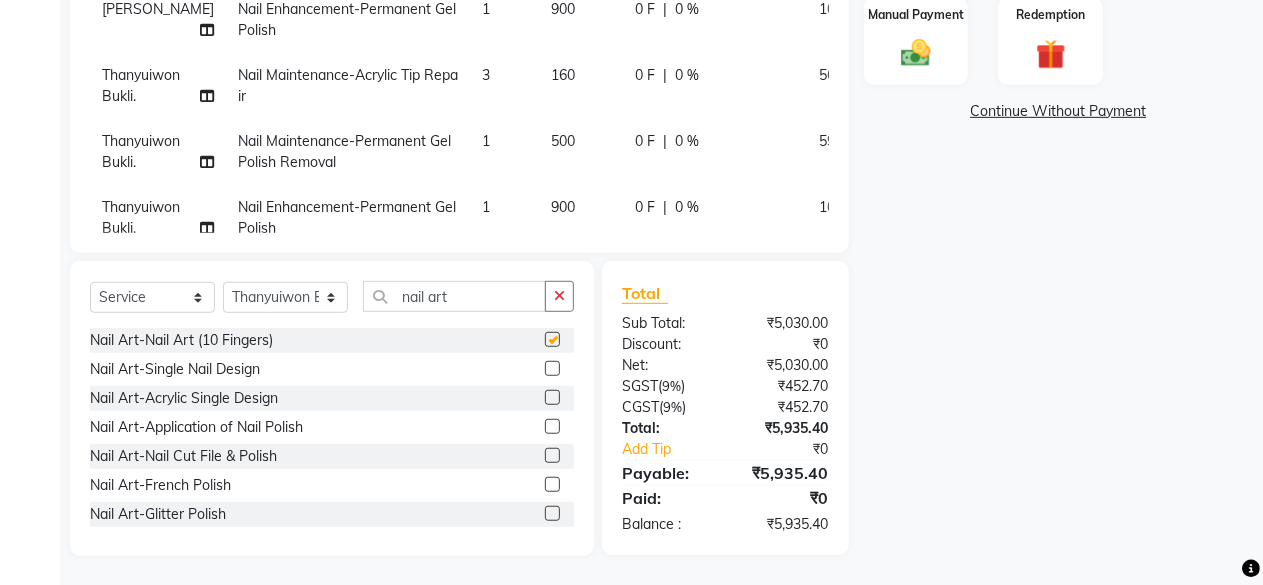 checkbox on "false" 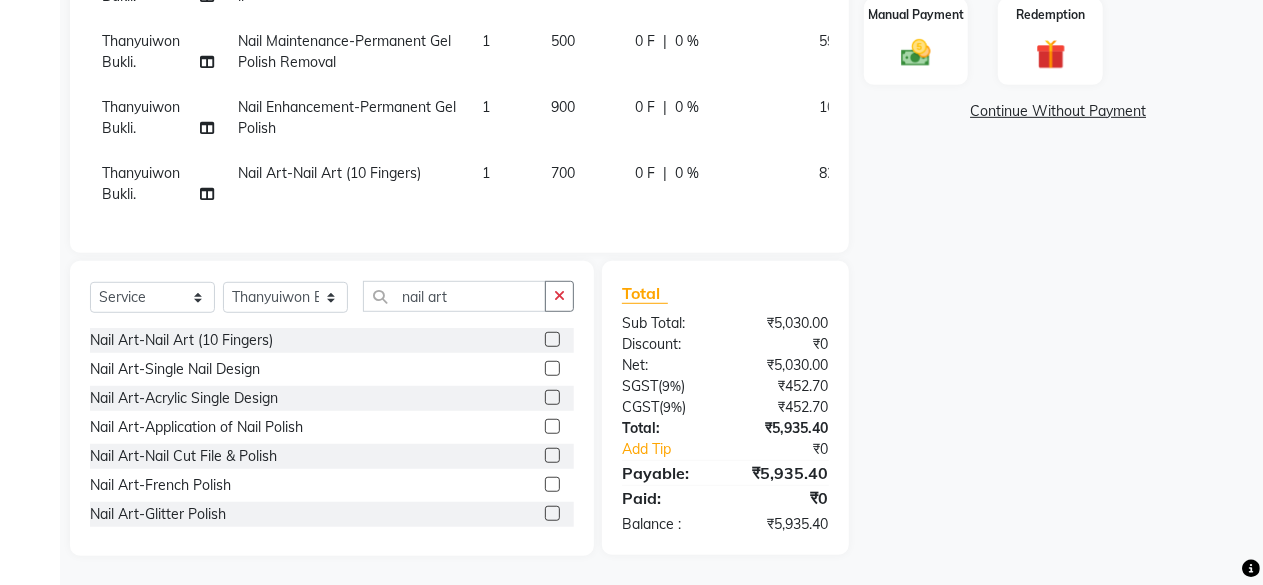 scroll, scrollTop: 116, scrollLeft: 0, axis: vertical 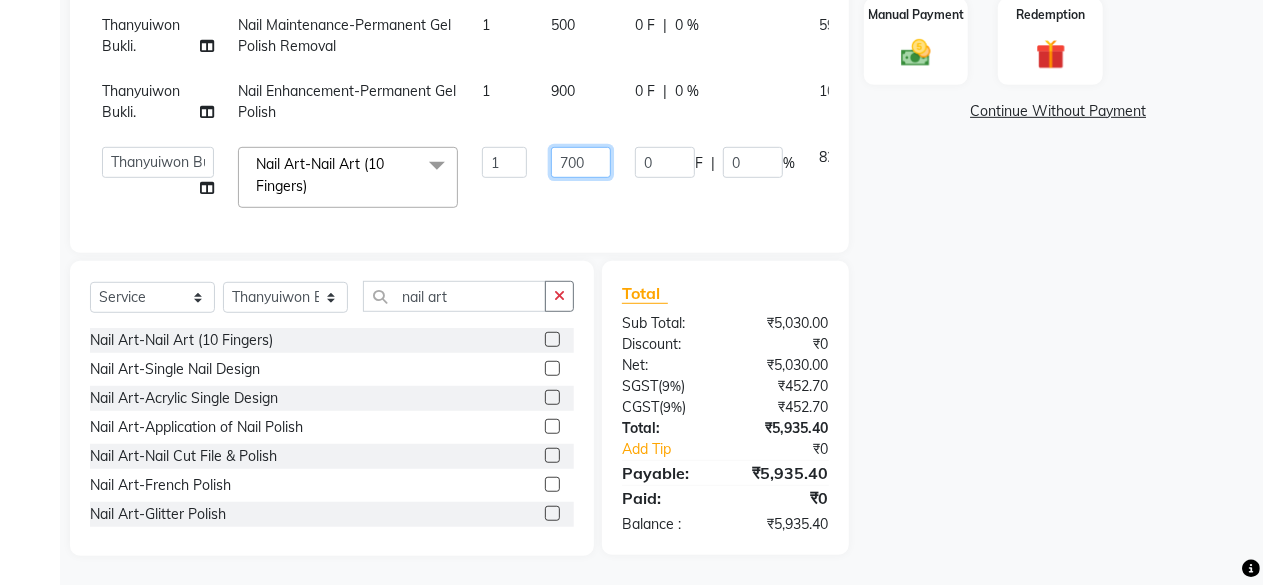 click on "700" 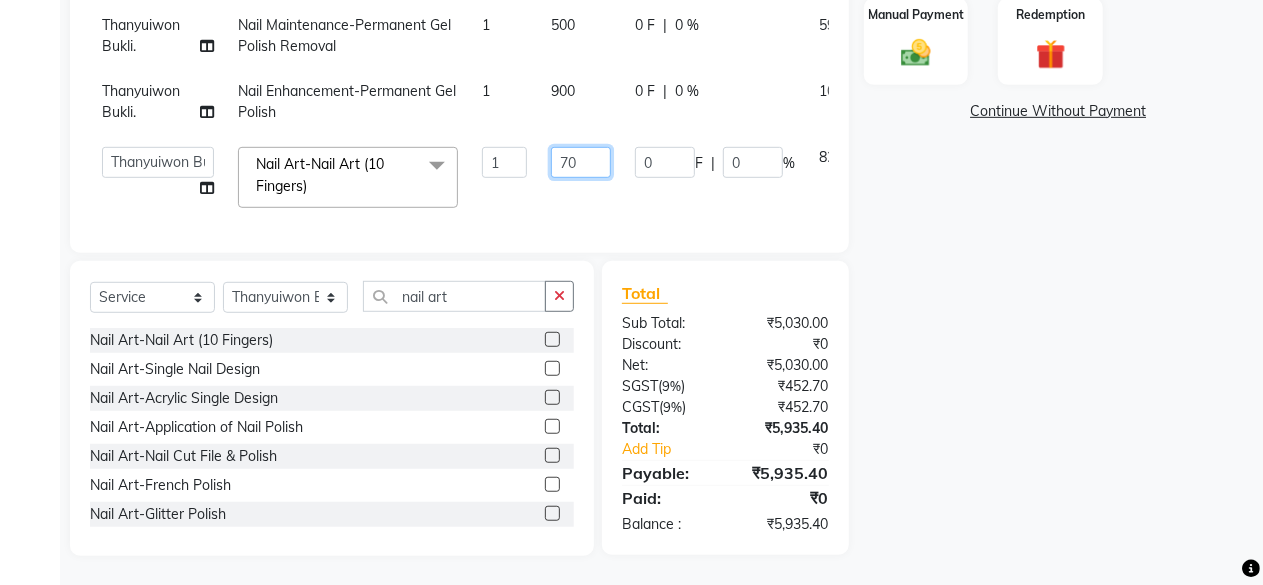 type on "7" 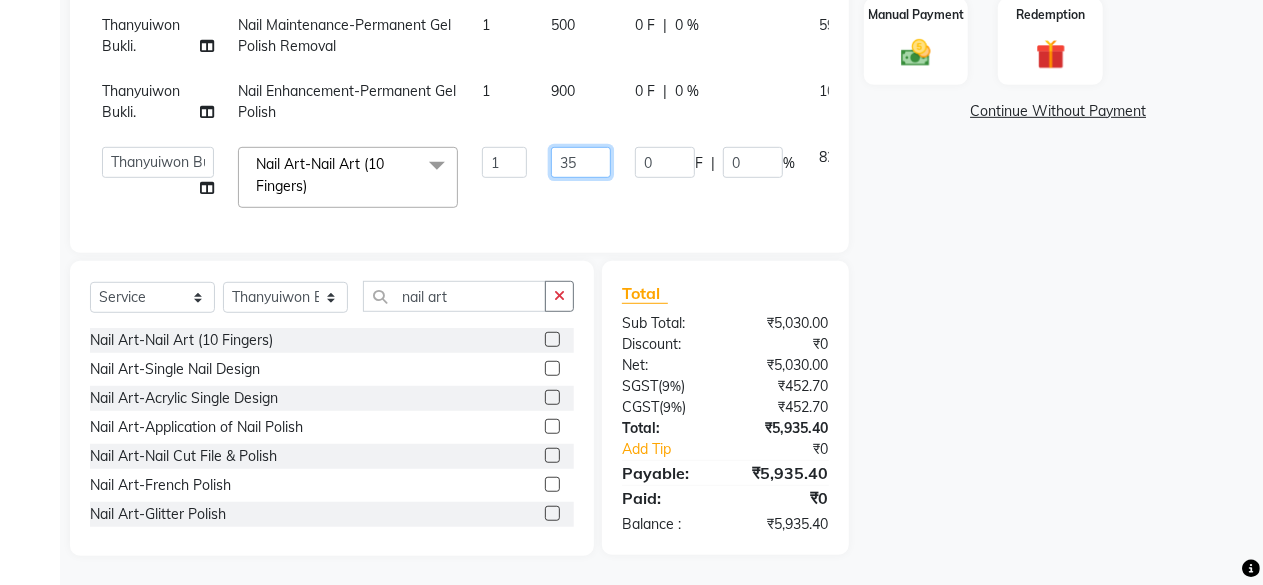 type on "350" 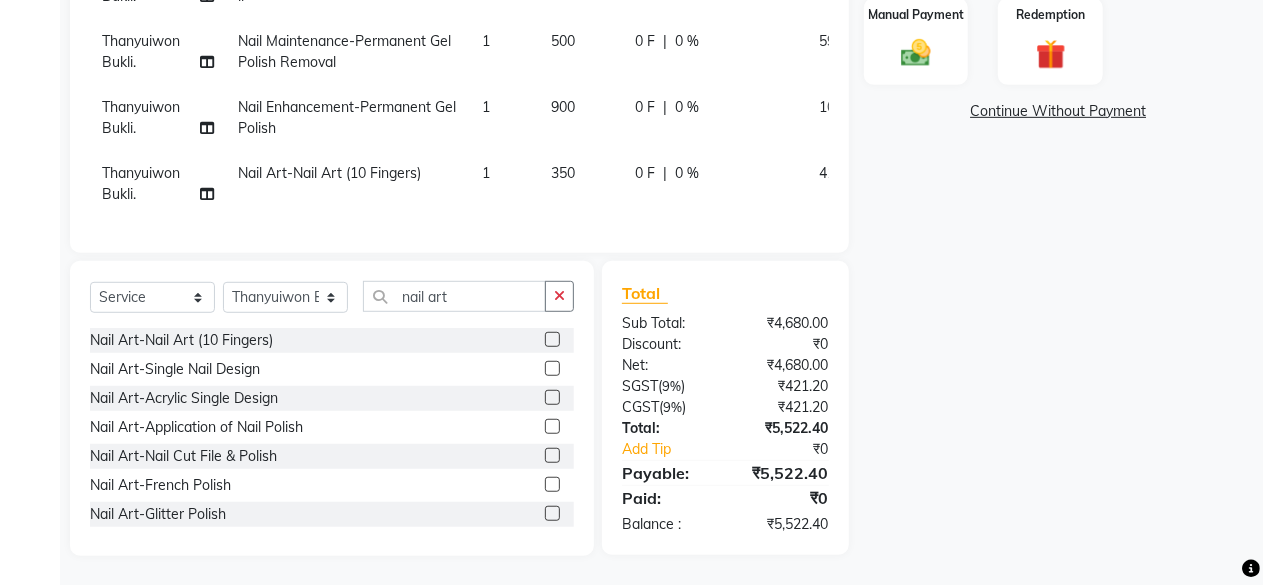 click on "Name: [PERSON_NAME]  Membership:  No Active Membership  Total Visits:  14 Card on file:  0 Last Visit:   [DATE] Points:   0  Coupon Code Apply Service Total:  ₹4,680.00  Discount:  Percentage   Fixed  0 Manual Payment Redemption  Continue Without Payment" 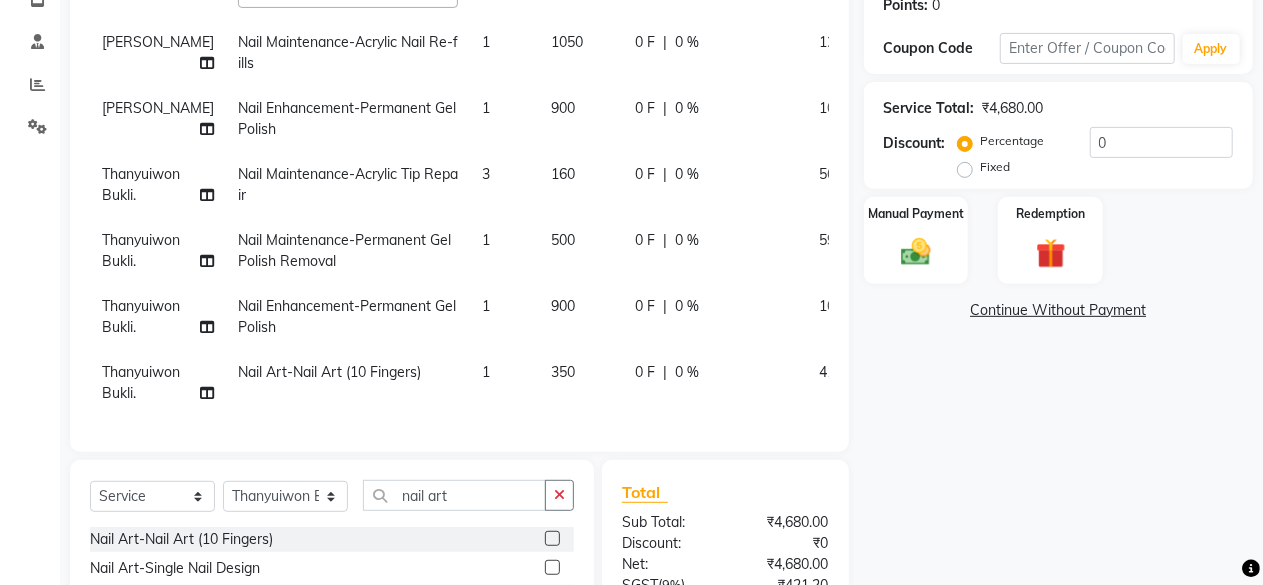 scroll, scrollTop: 315, scrollLeft: 0, axis: vertical 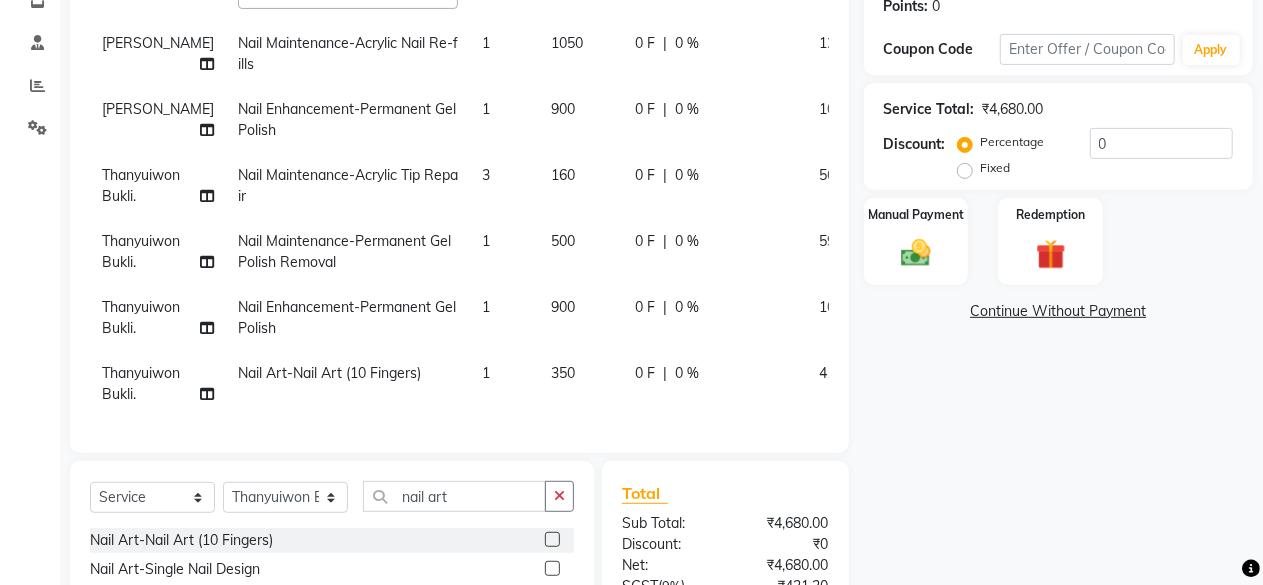 click on "1" 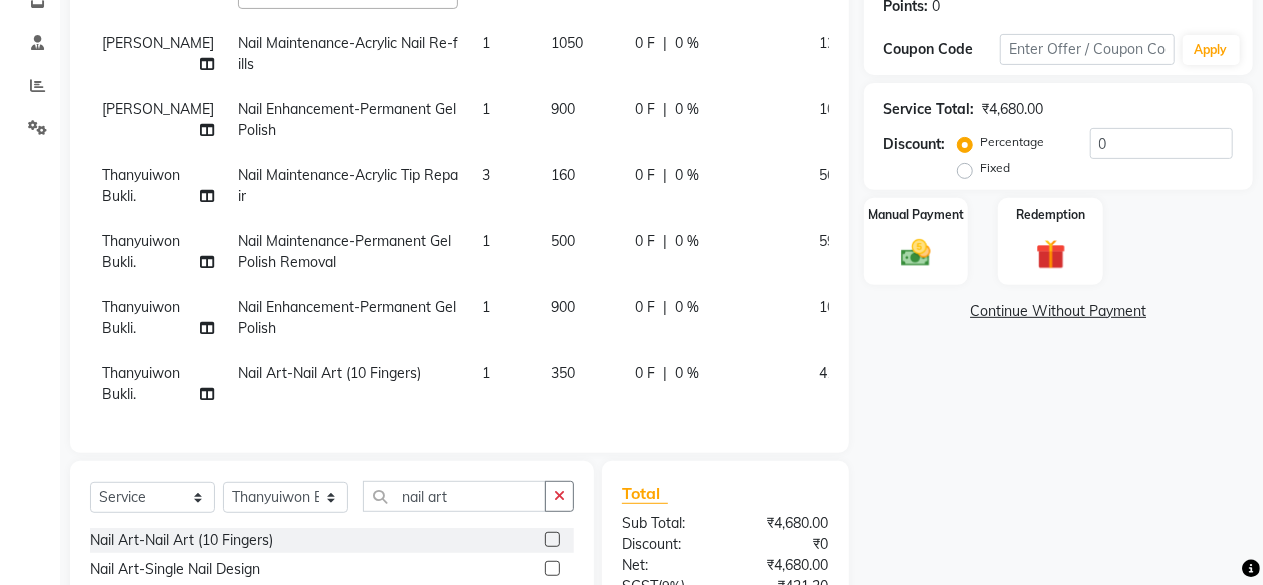 select on "40372" 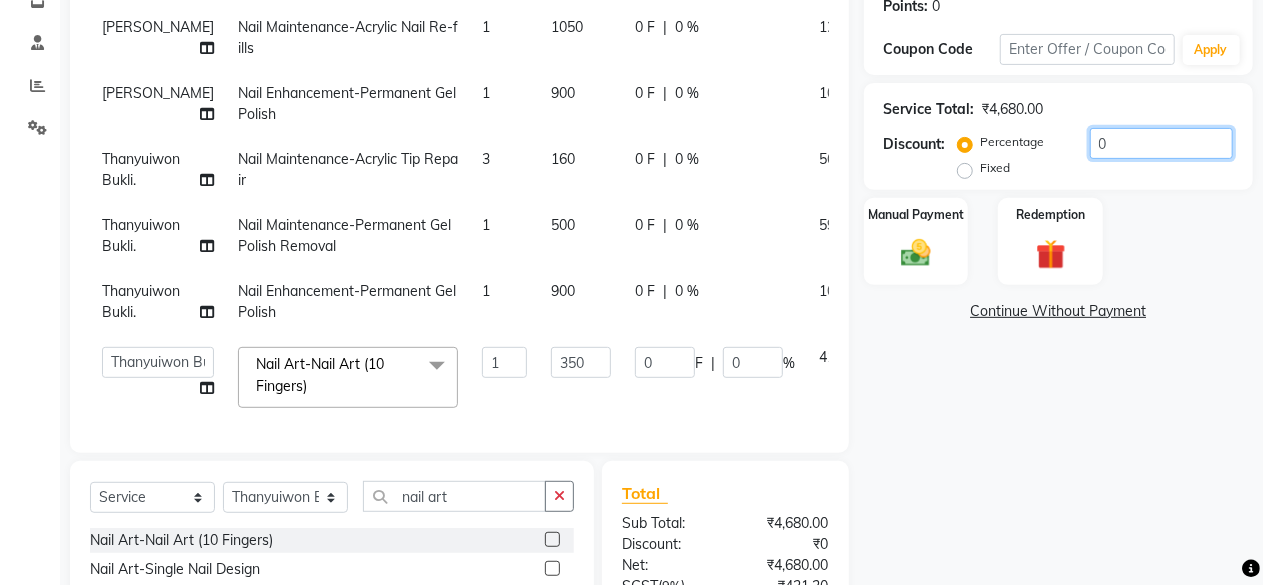 click on "0" 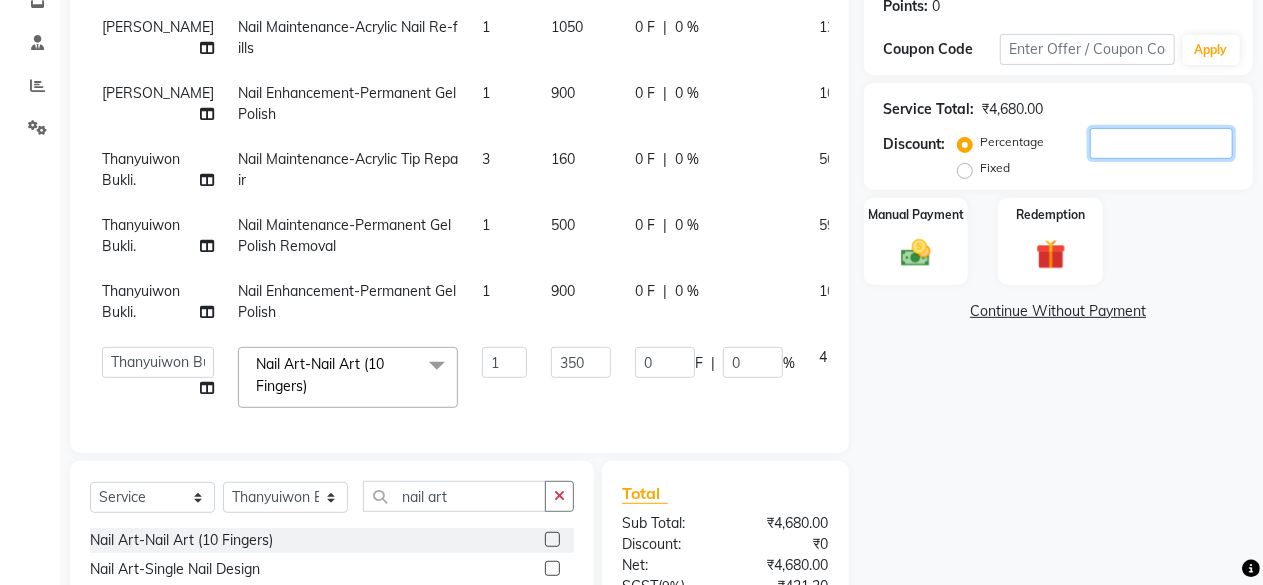 type on "2" 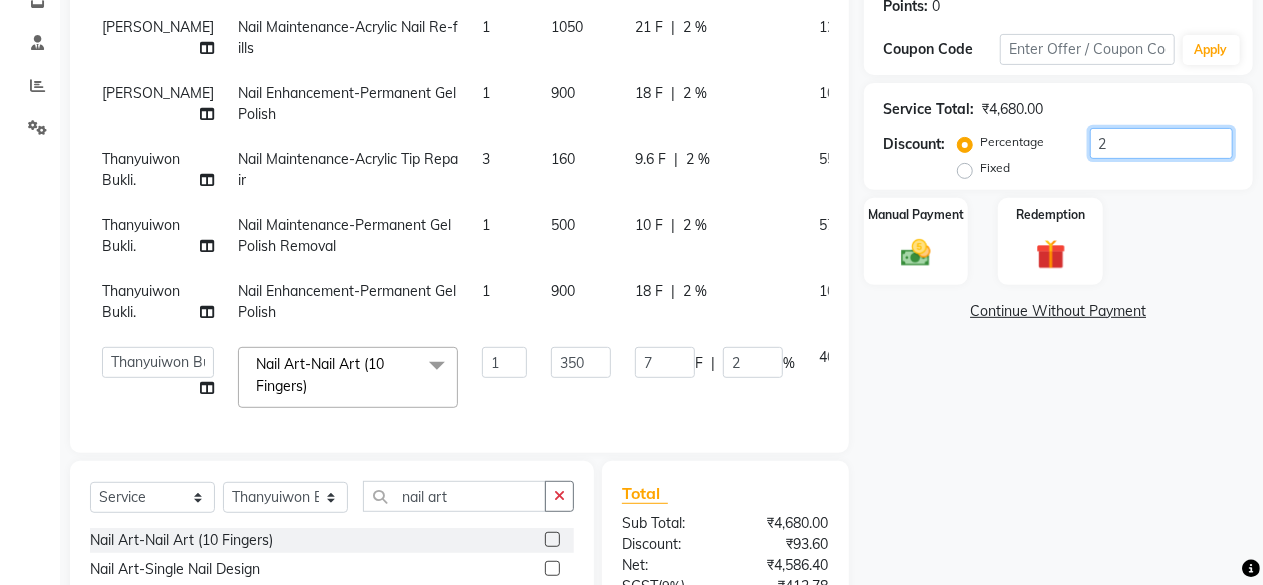 type on "20" 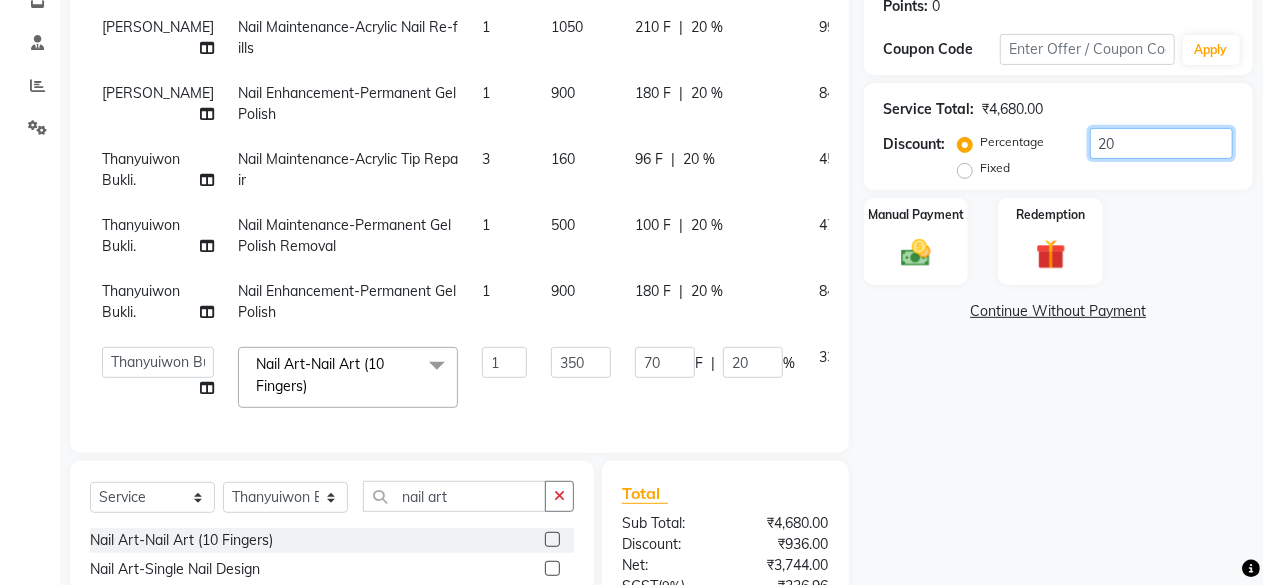 type on "20" 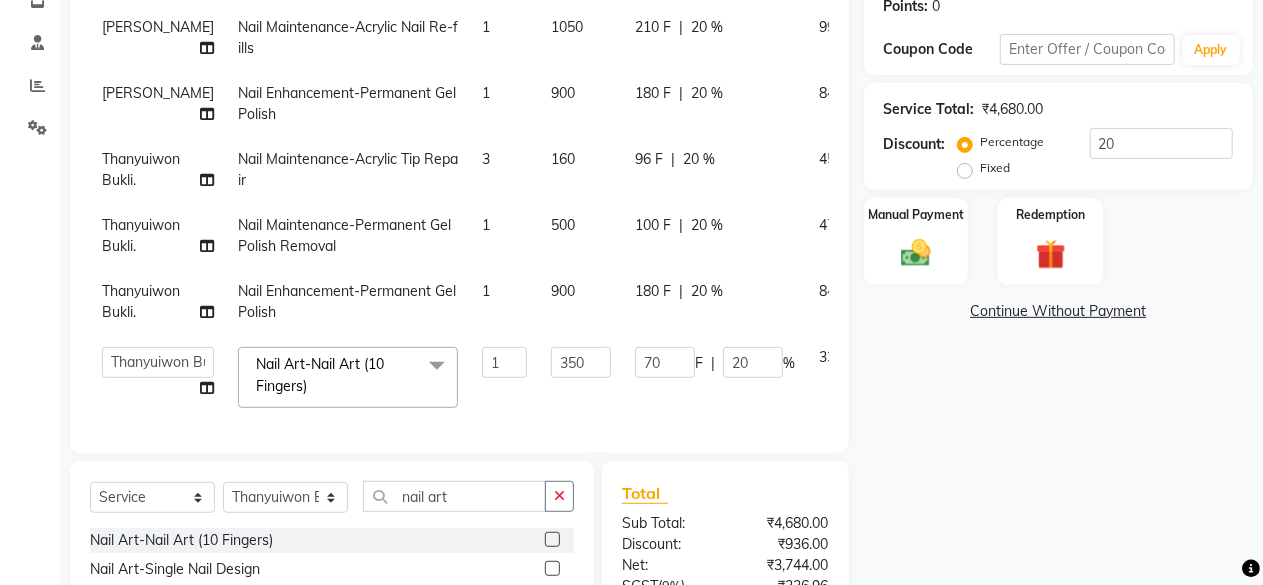 click on "Name: [PERSON_NAME]  Membership:  No Active Membership  Total Visits:  14 Card on file:  0 Last Visit:   [DATE] Points:   0  Coupon Code Apply Service Total:  ₹4,680.00  Discount:  Percentage   Fixed  20 Manual Payment Redemption  Continue Without Payment" 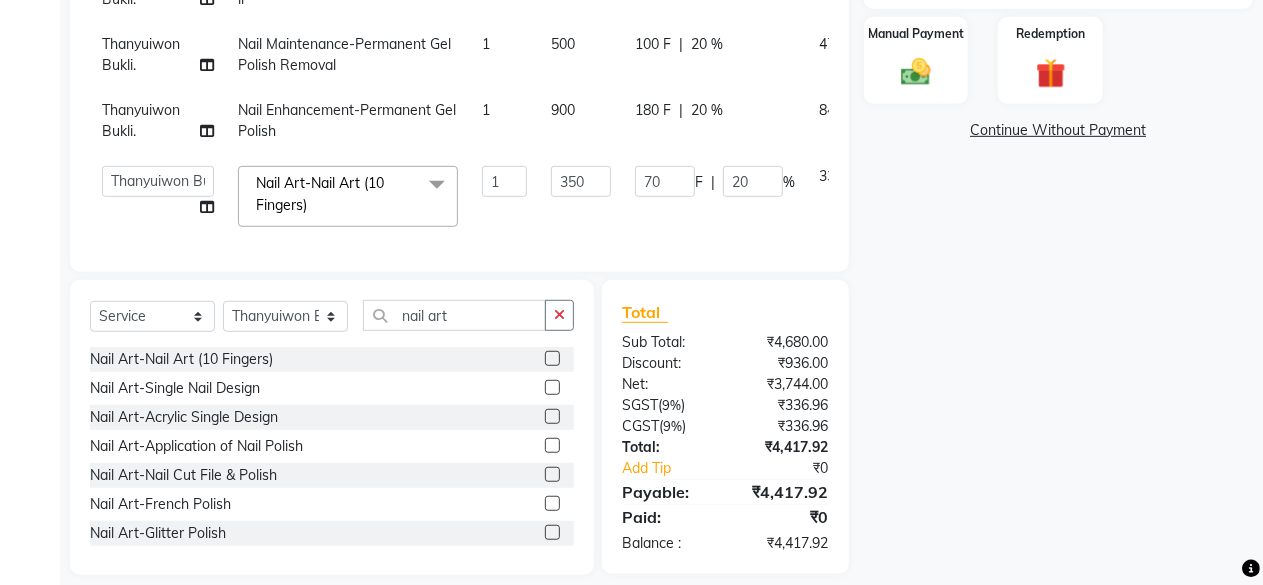 scroll, scrollTop: 515, scrollLeft: 0, axis: vertical 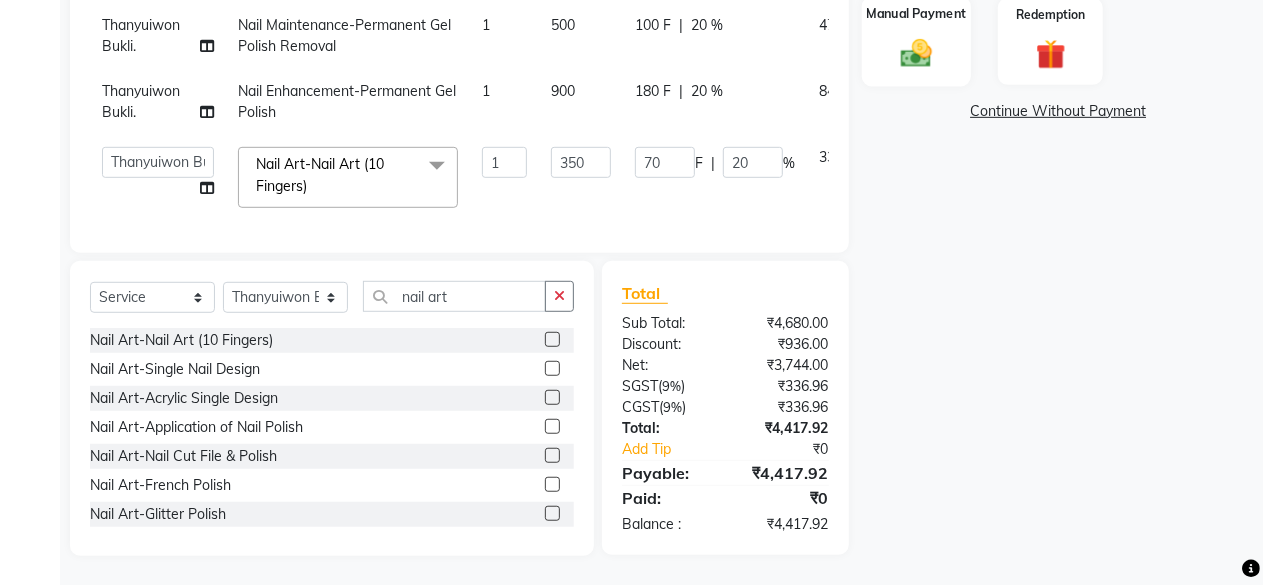 click 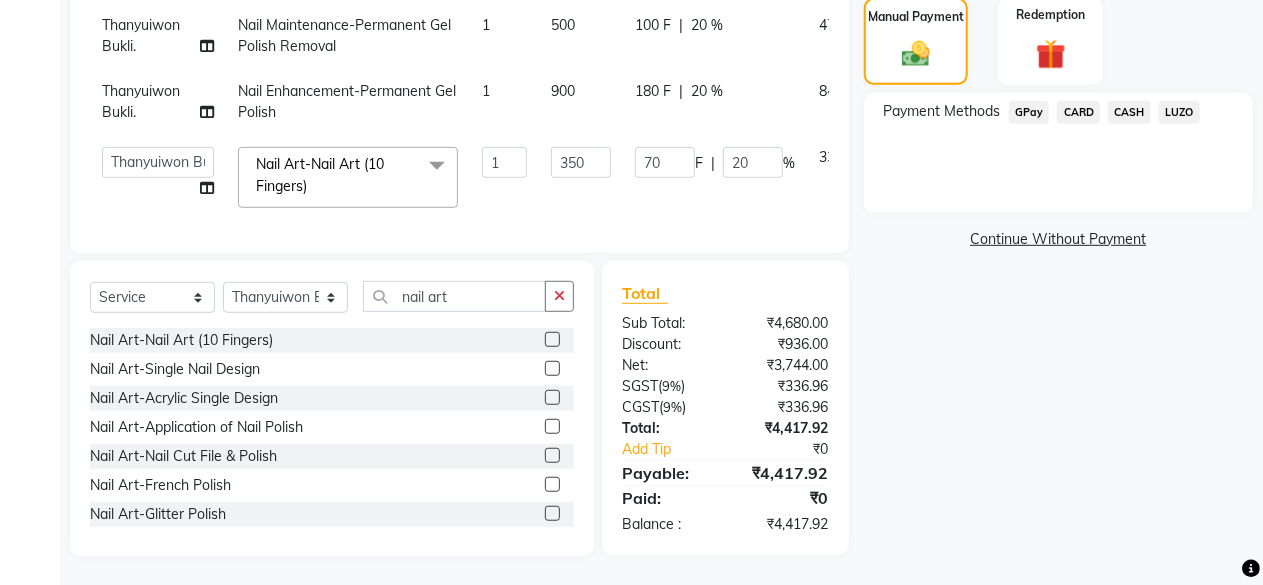 click on "CARD" 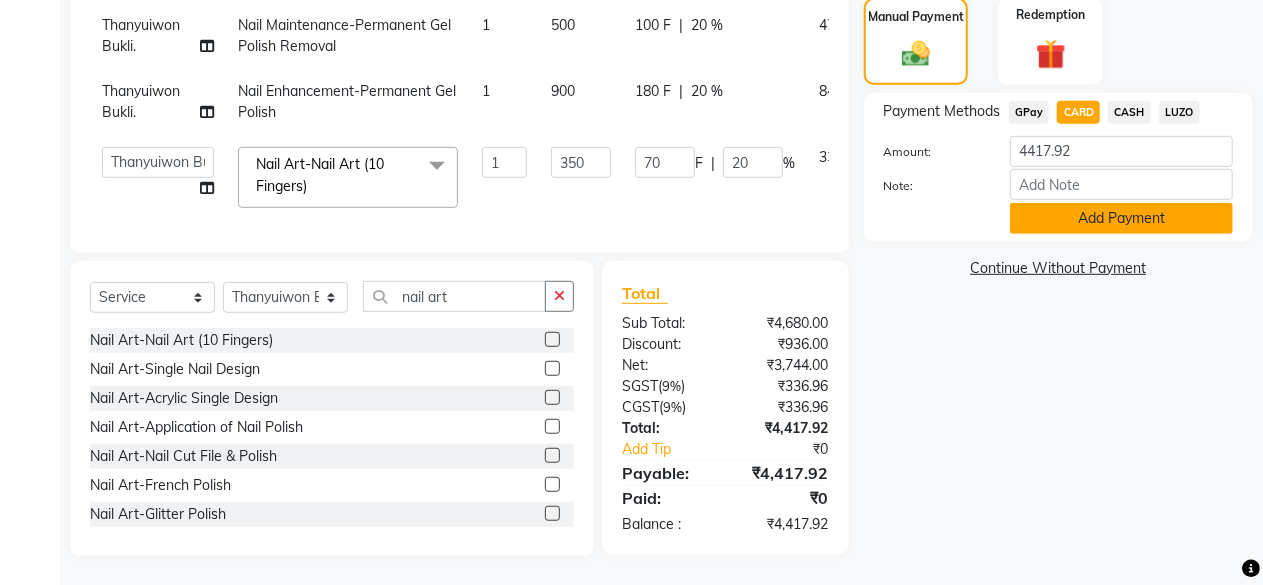 click on "Add Payment" 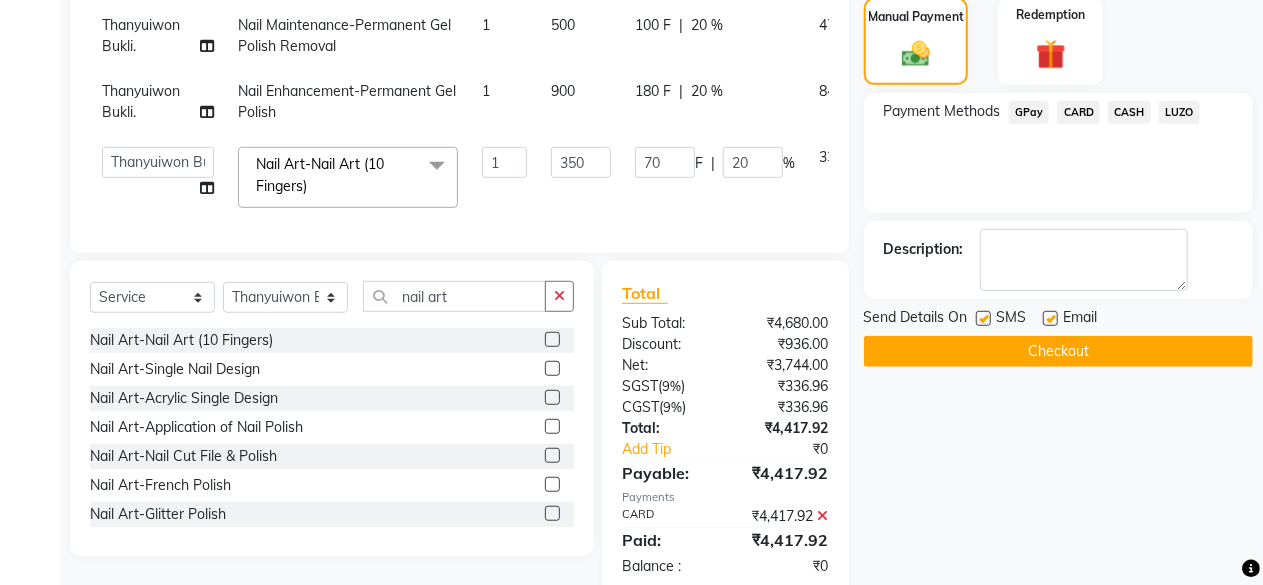 click on "Checkout" 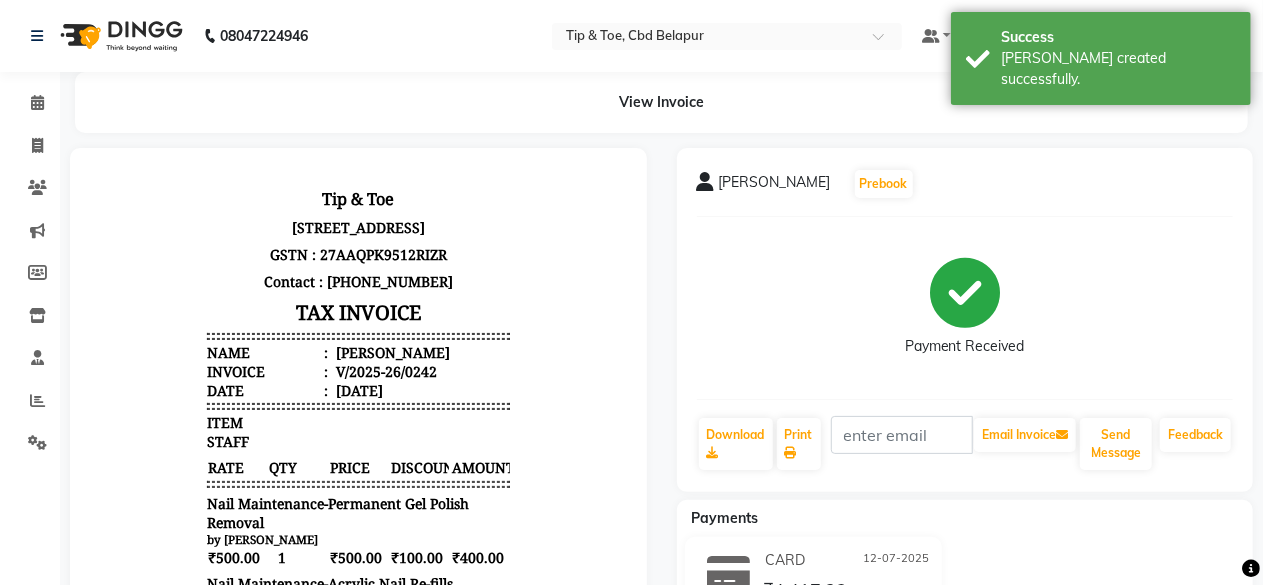 scroll, scrollTop: 0, scrollLeft: 0, axis: both 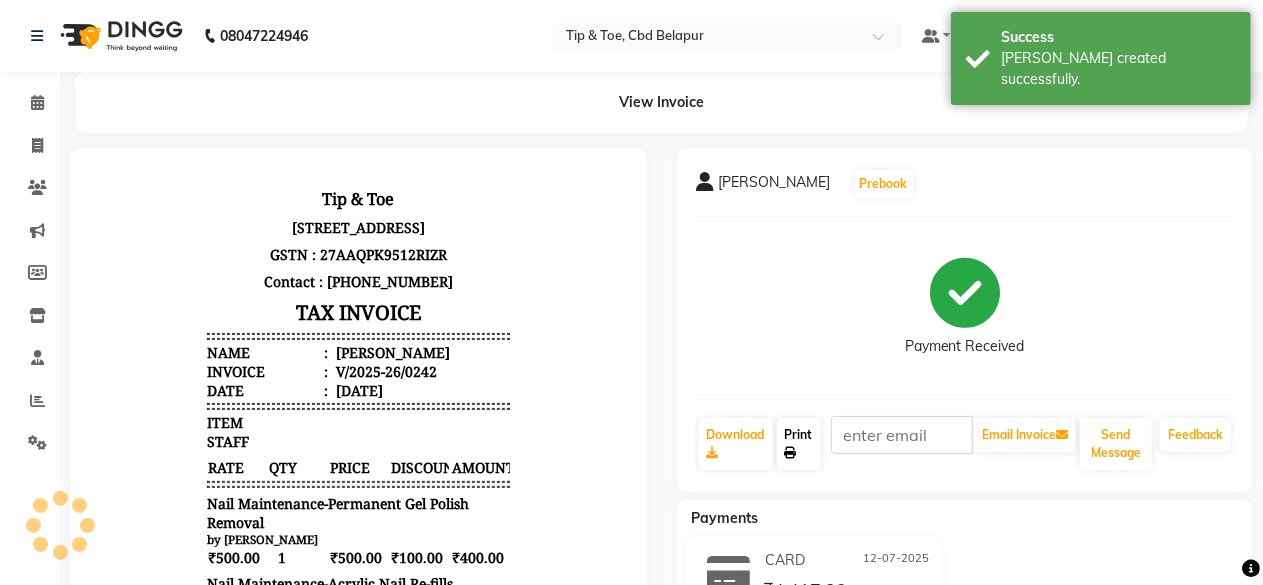 click on "Print" 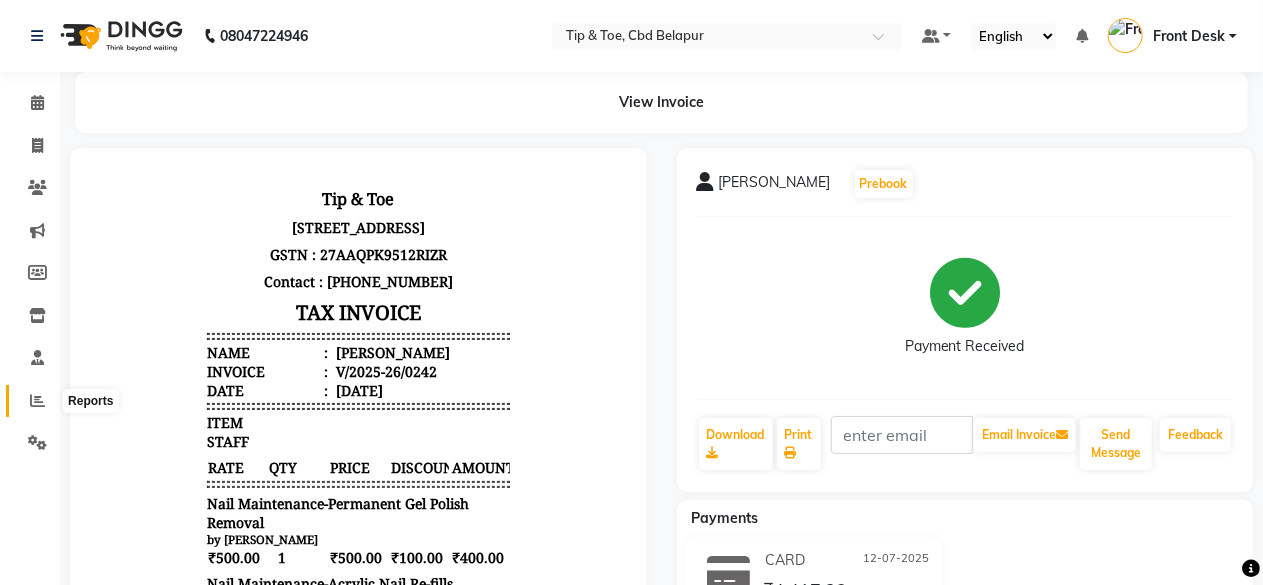 click 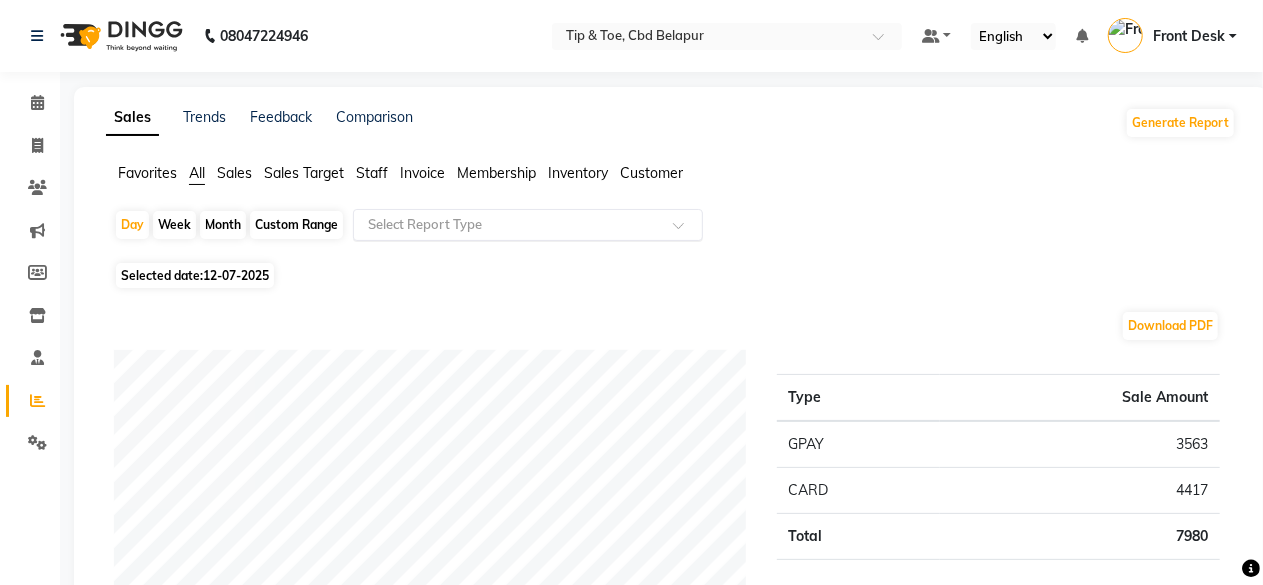 click 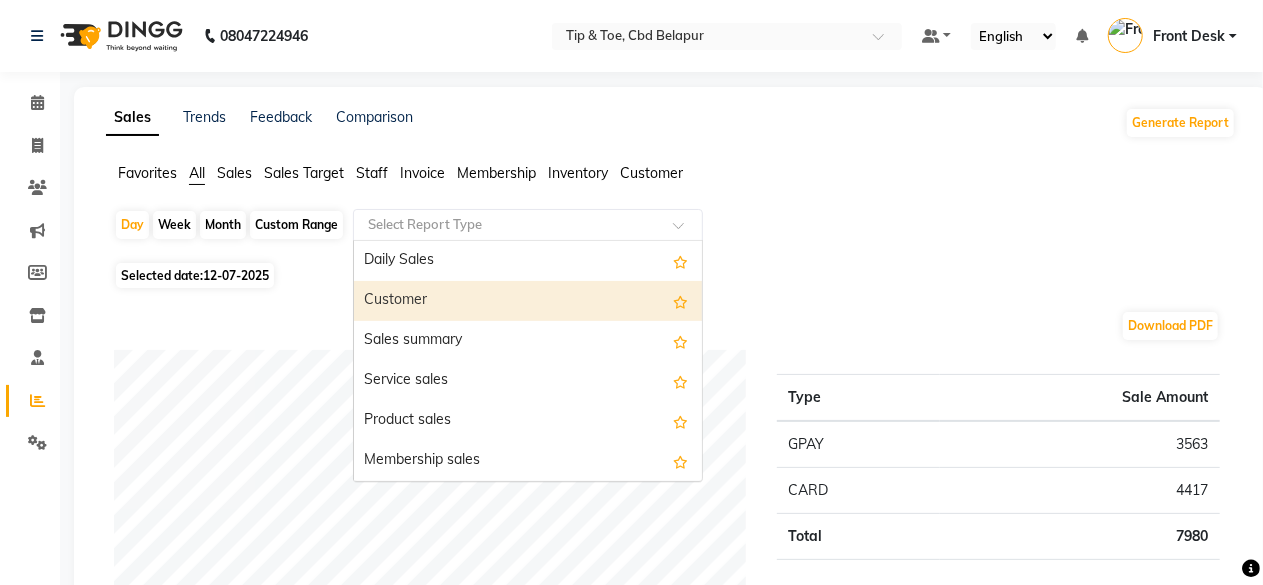 click on "Customer" at bounding box center [528, 301] 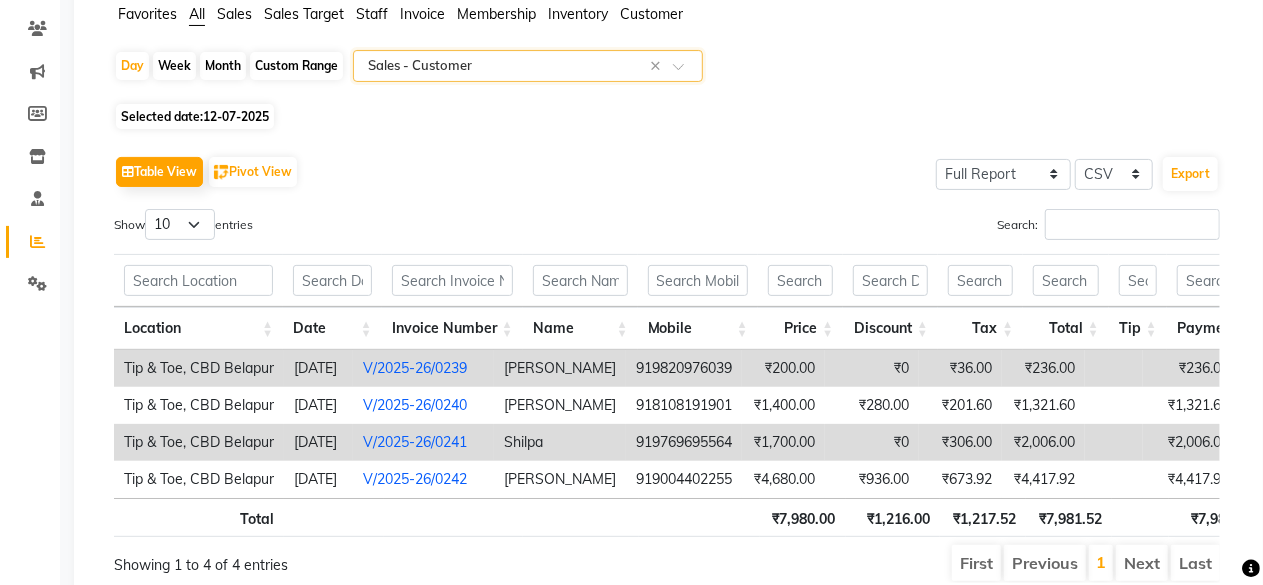 scroll, scrollTop: 200, scrollLeft: 0, axis: vertical 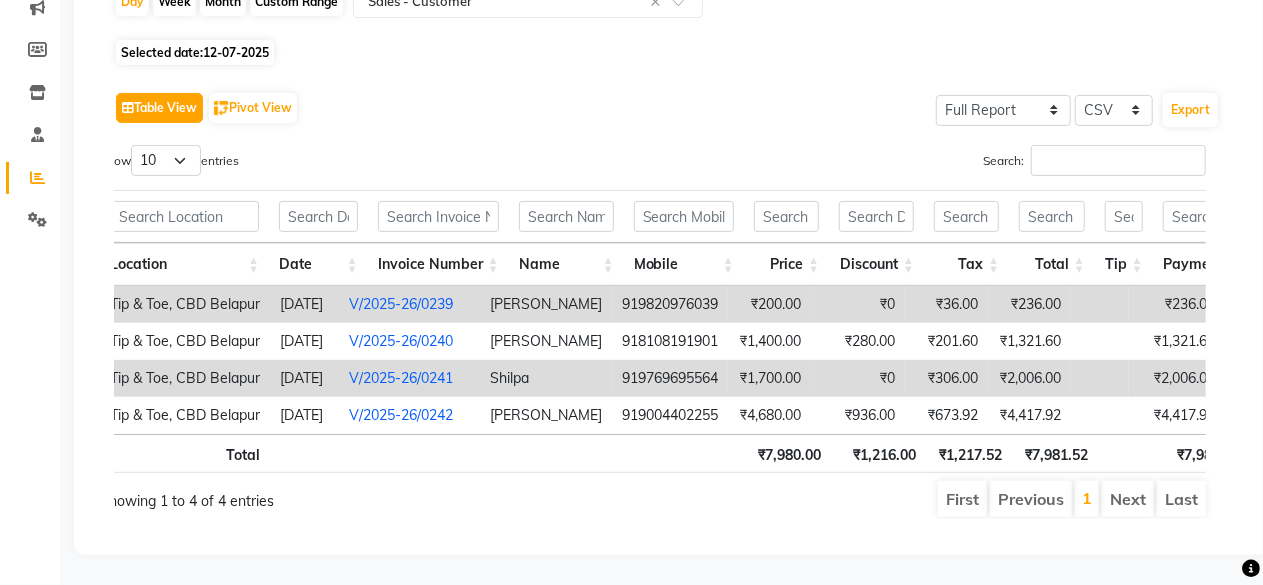click on "Table View" 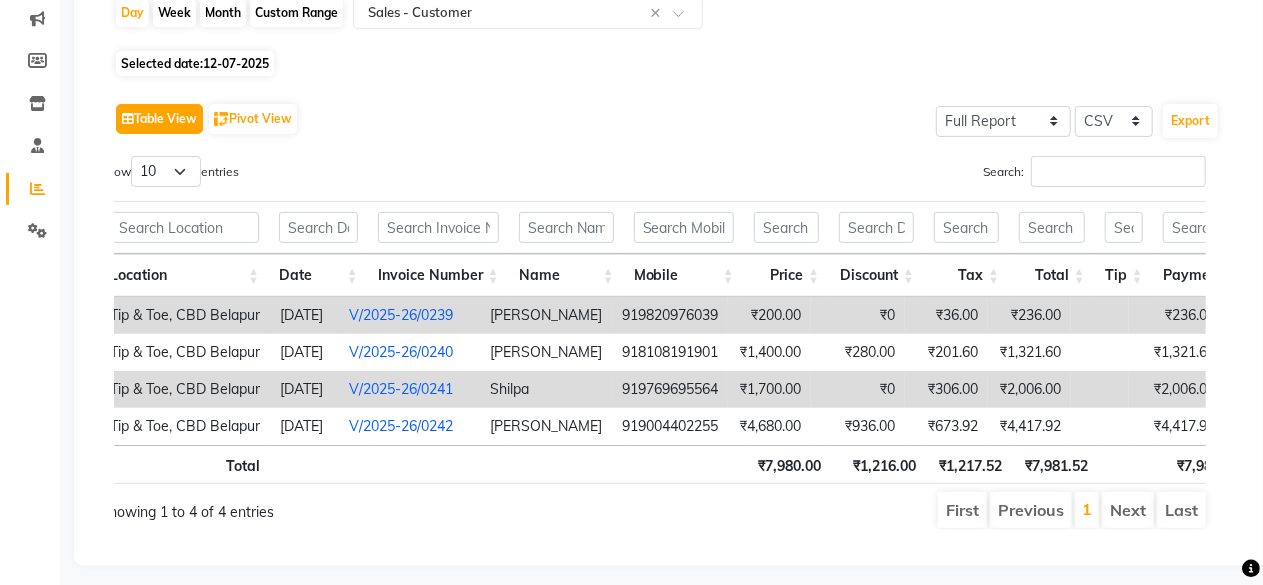 scroll, scrollTop: 252, scrollLeft: 0, axis: vertical 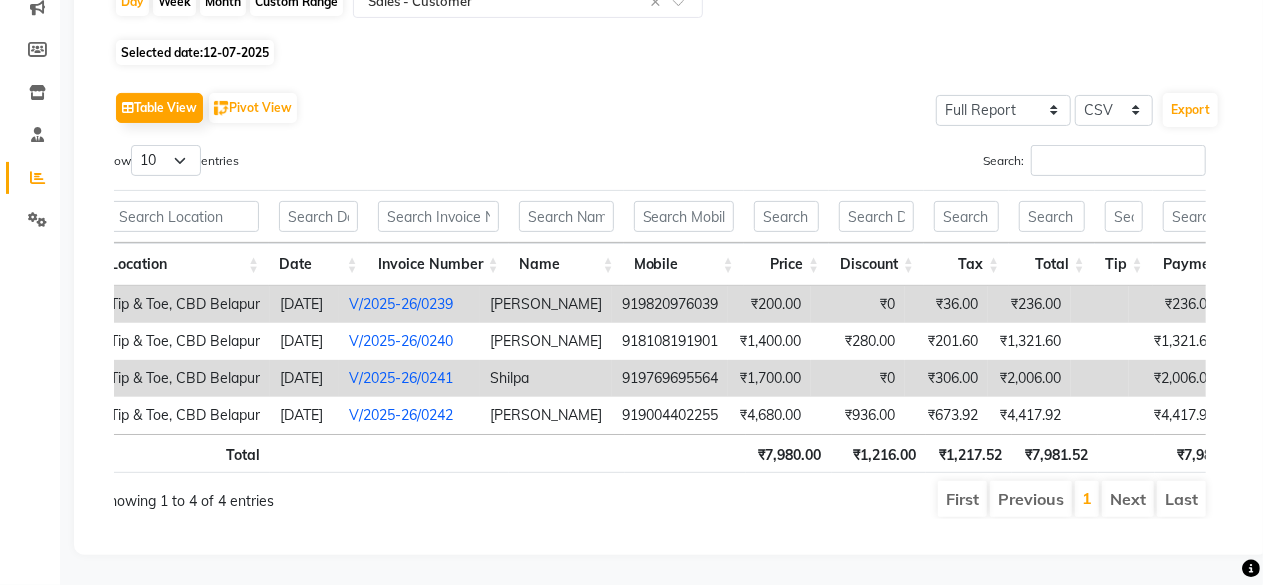 click on "Table View   Pivot View  Select Full Report Filtered Report Select CSV PDF  Export  Show  10 25 50 100  entries Search: Location Date Invoice Number Name Mobile Price Discount Tax Total Tip Payment Redemption Payment Mode Location Date Invoice Number Name Mobile Price Discount Tax Total Tip Payment Redemption Payment Mode Total ₹7,980.00 ₹1,216.00 ₹1,217.52 ₹7,981.52 ₹7,981.52 ₹0 Tip & Toe, CBD Belapur [DATE] V/2025-26/0239 [PERSON_NAME]  919820976039 ₹200.00 ₹0 ₹36.00 ₹236.00 ₹236.00 ₹0 GPay( ₹236 ) Tip & Toe, CBD Belapur [DATE] V/2025-26/0240 [PERSON_NAME] 918108191901 ₹1,400.00 ₹280.00 ₹201.60 ₹1,321.60 ₹1,321.60 ₹0 GPay( ₹1321.6 ) Tip & Toe, CBD Belapur [DATE] V/2025-26/0241 Shilpa  919769695564 ₹1,700.00 ₹0 ₹306.00 ₹2,006.00 ₹2,006.00 ₹0 GPay( ₹2006 ) Tip & Toe, CBD Belapur [DATE] V/2025-26/0242 [PERSON_NAME]  919004402255 ₹4,680.00 ₹936.00 ₹673.92 ₹4,417.92 ₹4,417.92 ₹0 CARD( ₹4417.92 ) Total ₹7,980.00 ₹1,216.00 ₹1,217.52" 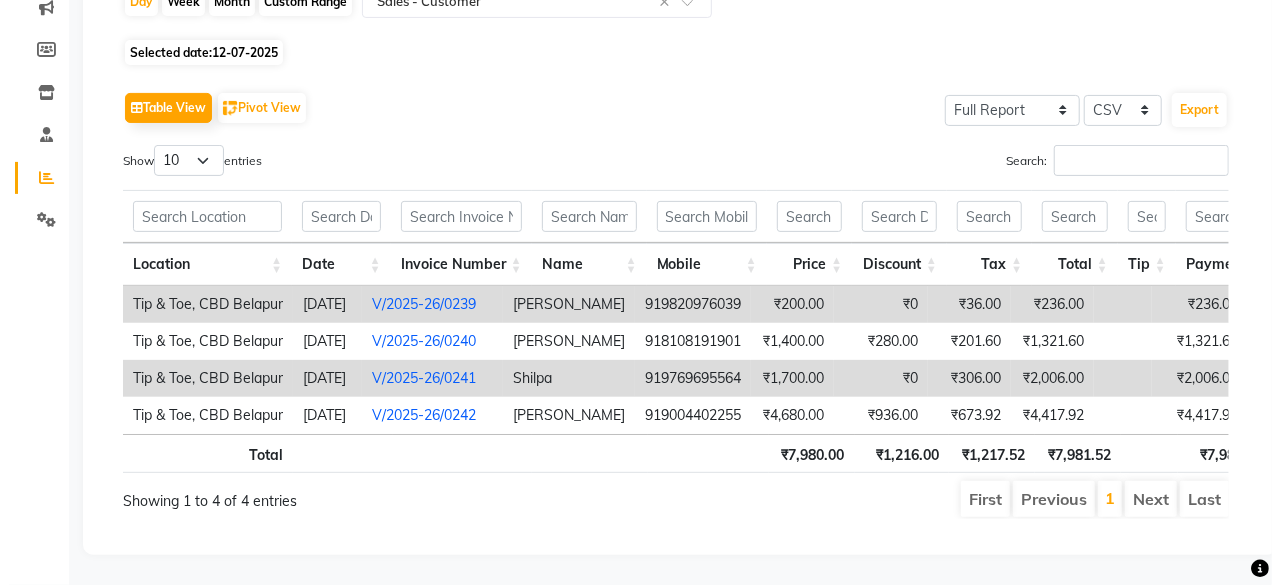 scroll, scrollTop: 0, scrollLeft: 14, axis: horizontal 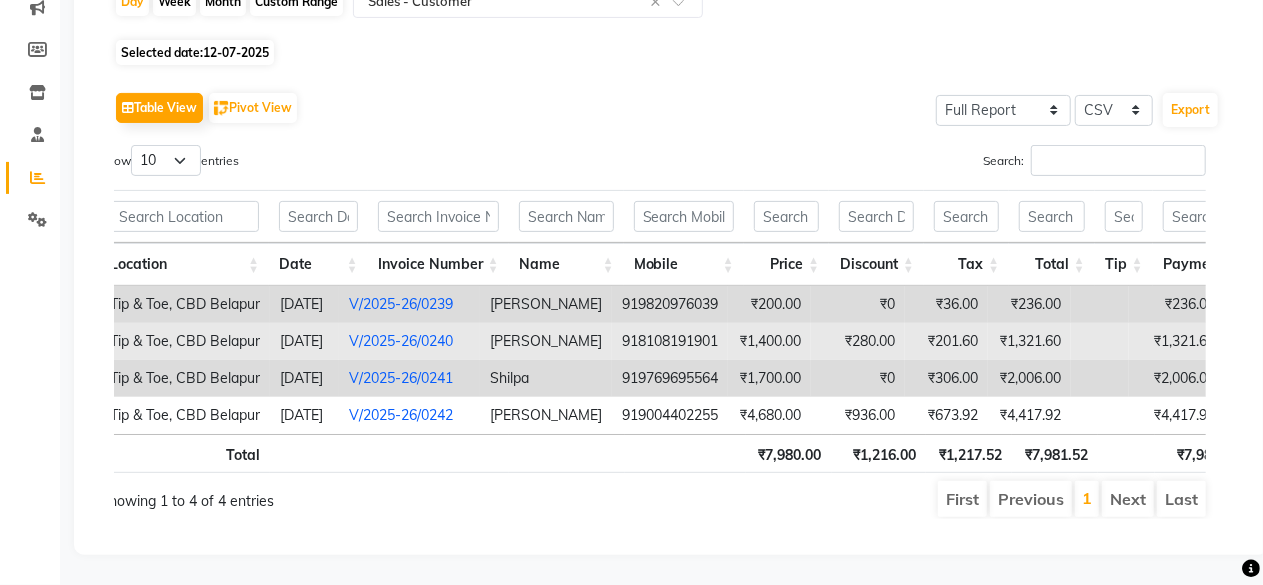 click on "[PERSON_NAME]" at bounding box center (546, 341) 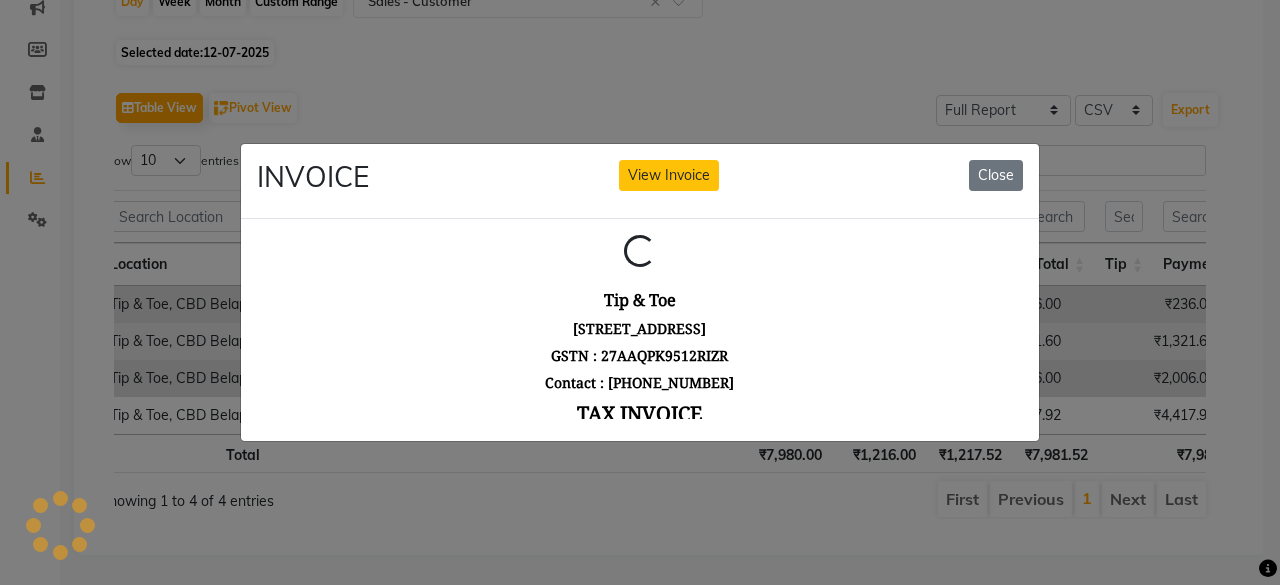 scroll, scrollTop: 0, scrollLeft: 0, axis: both 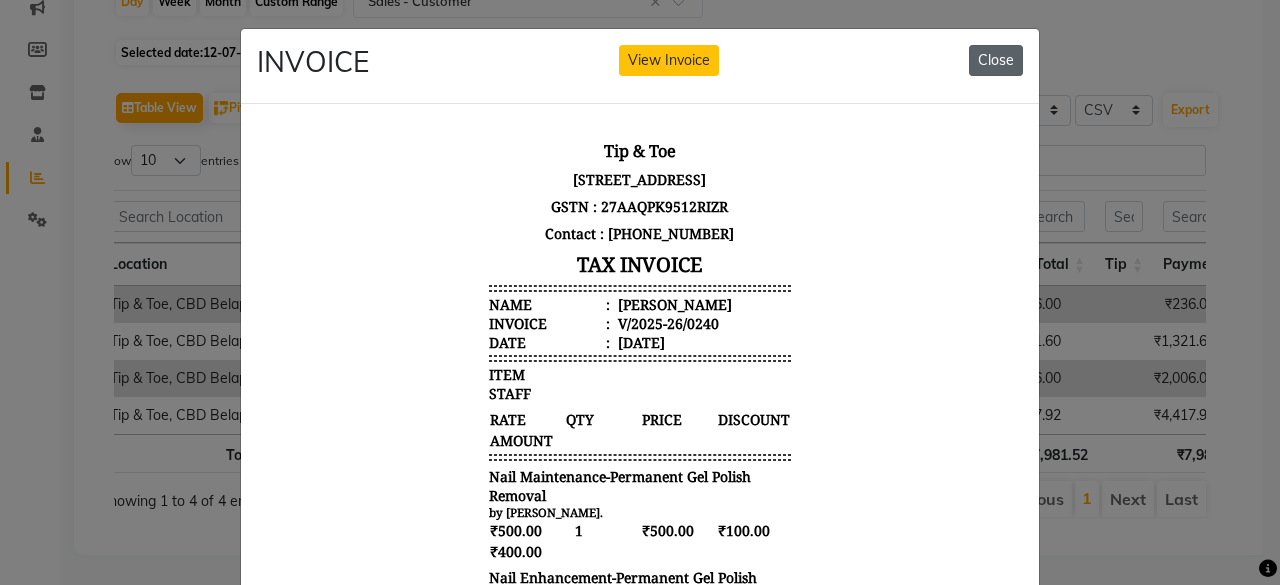click on "Close" 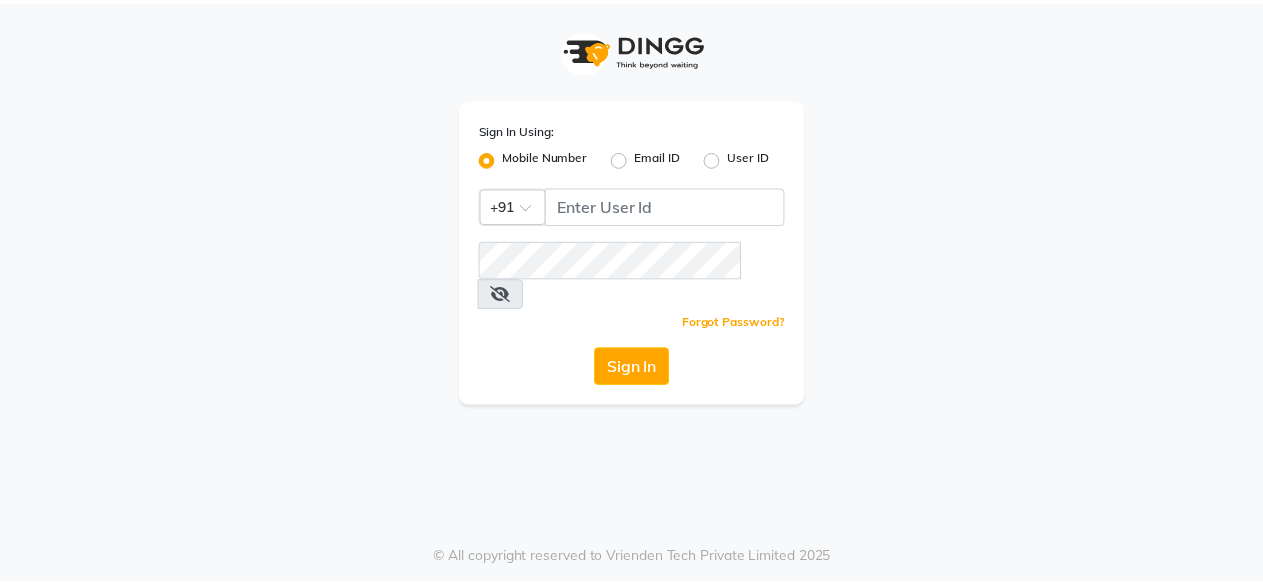 scroll, scrollTop: 0, scrollLeft: 0, axis: both 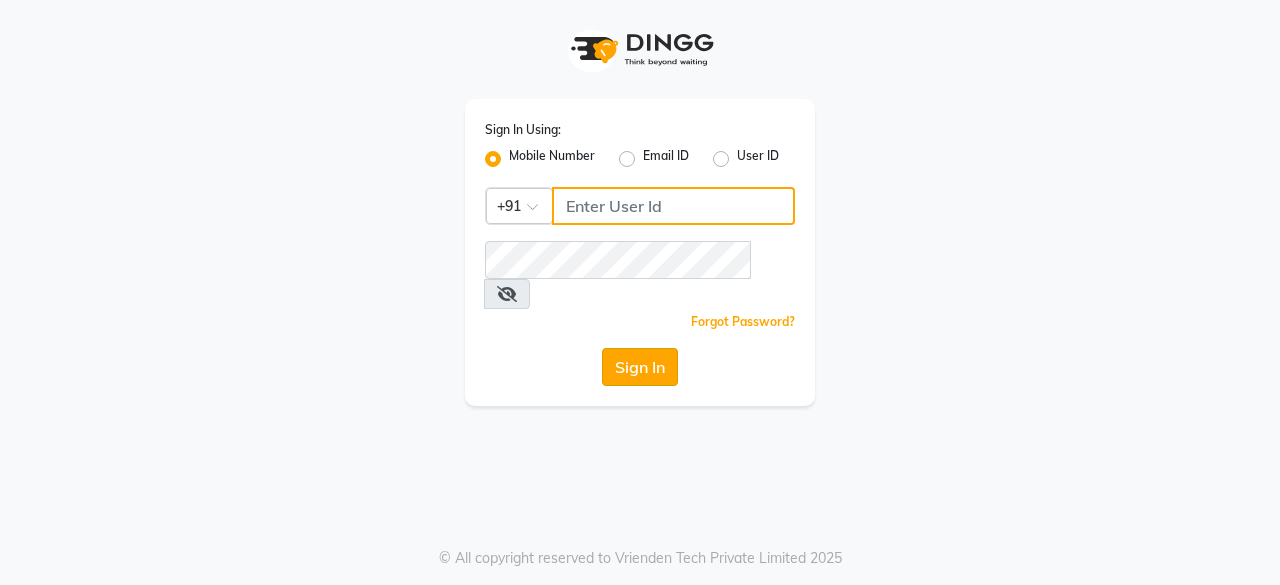 type on "8779795277" 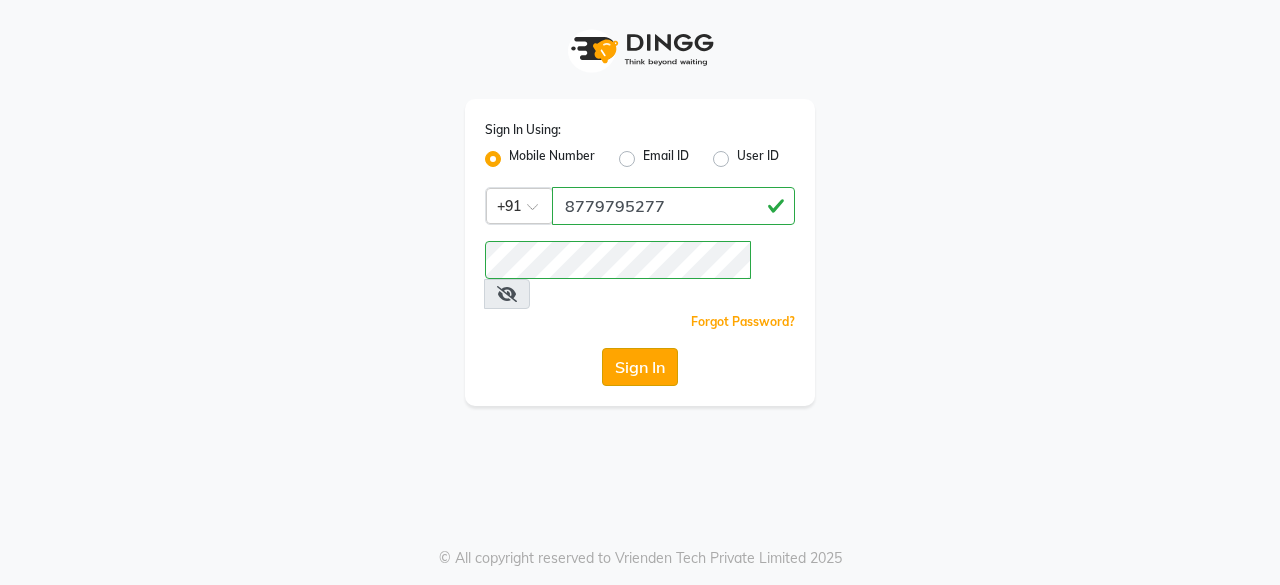 click on "Sign In" 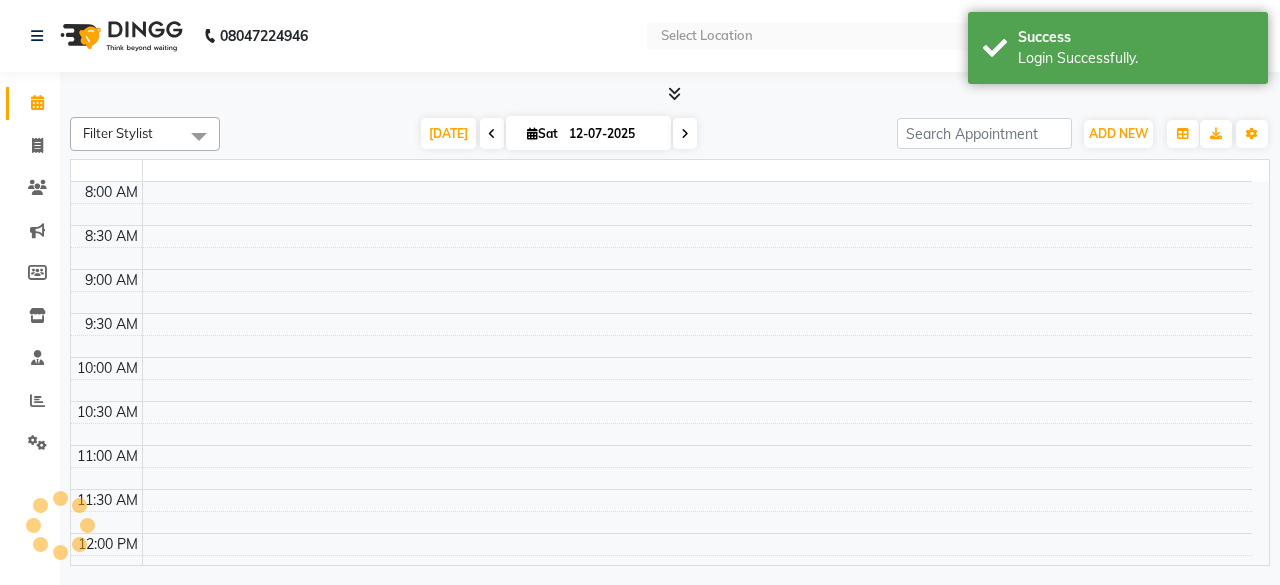 select on "en" 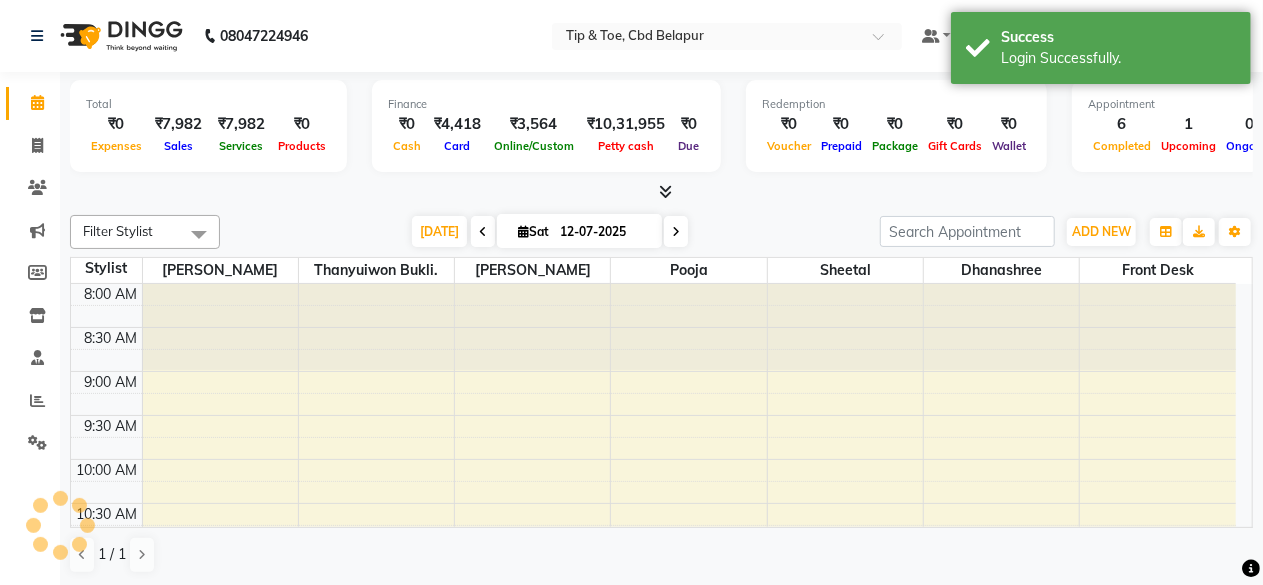 scroll, scrollTop: 0, scrollLeft: 0, axis: both 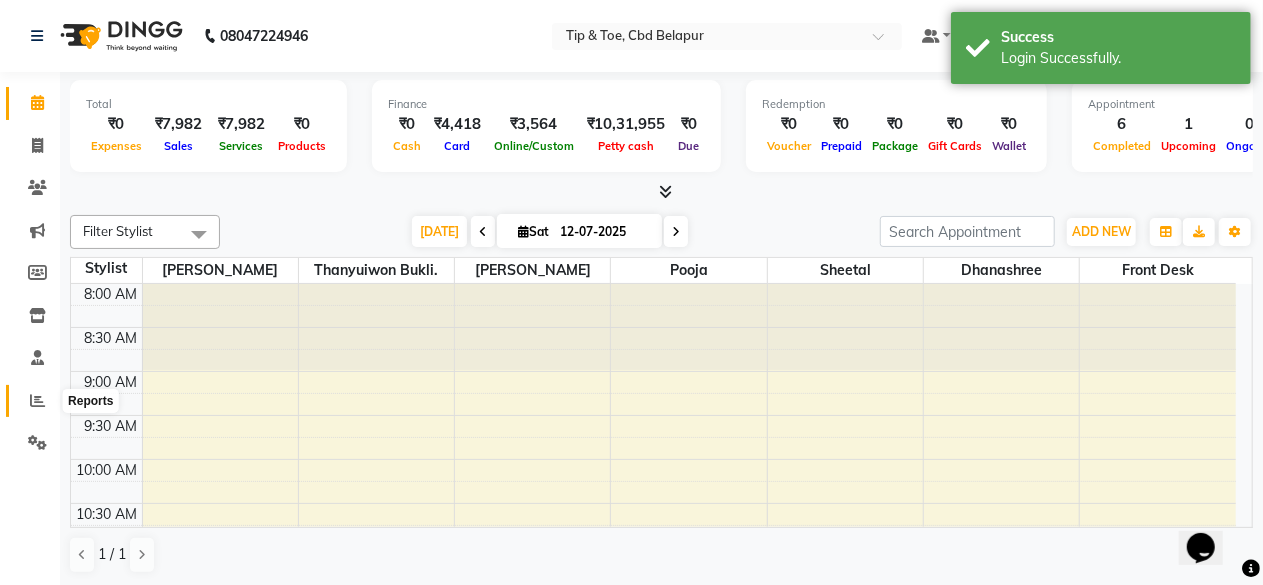 click 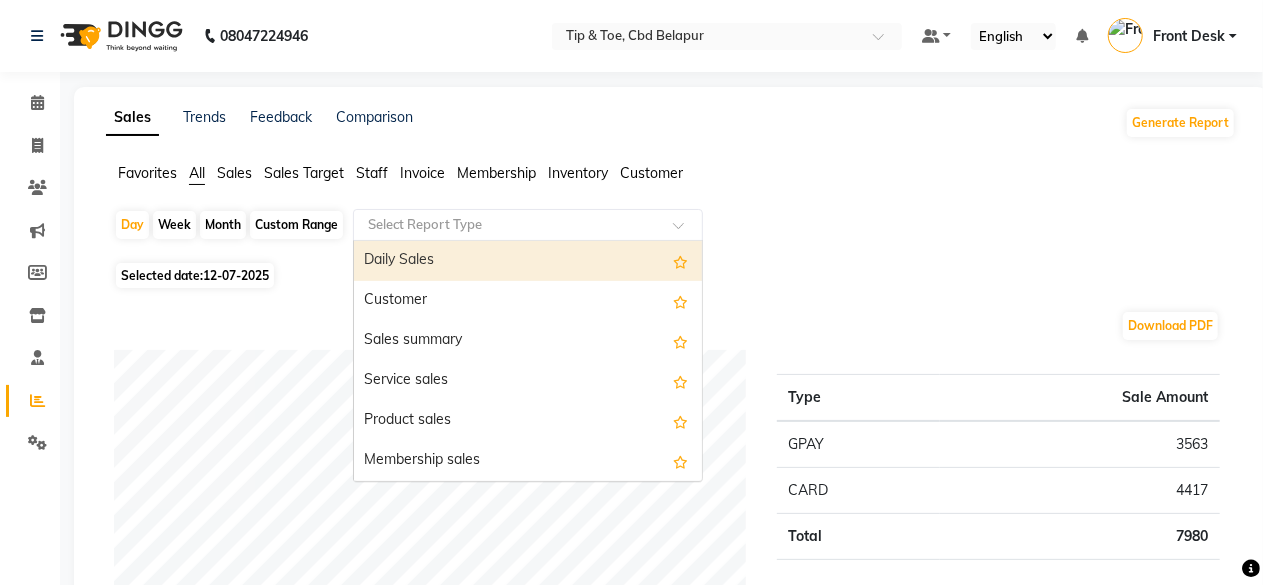 click 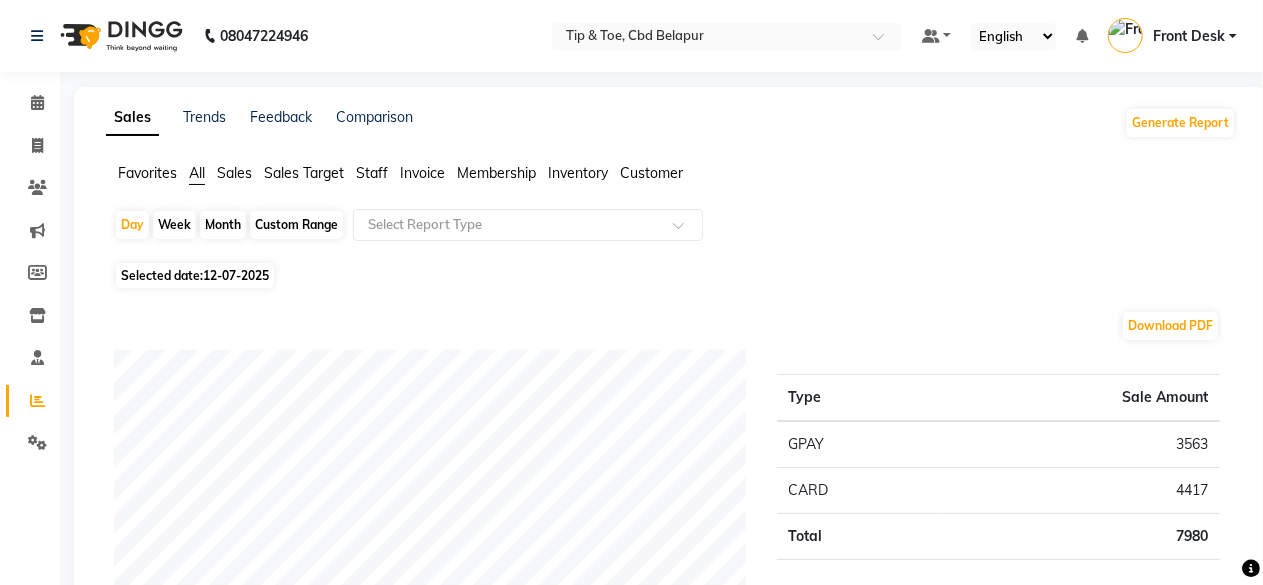 click on "Staff" 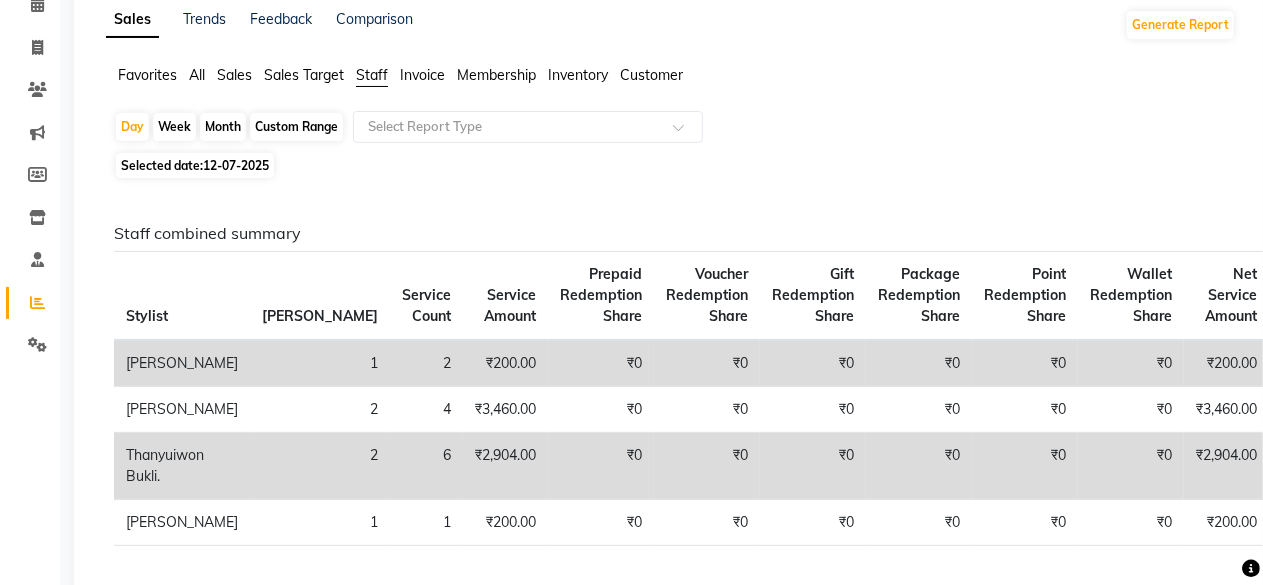 scroll, scrollTop: 120, scrollLeft: 0, axis: vertical 